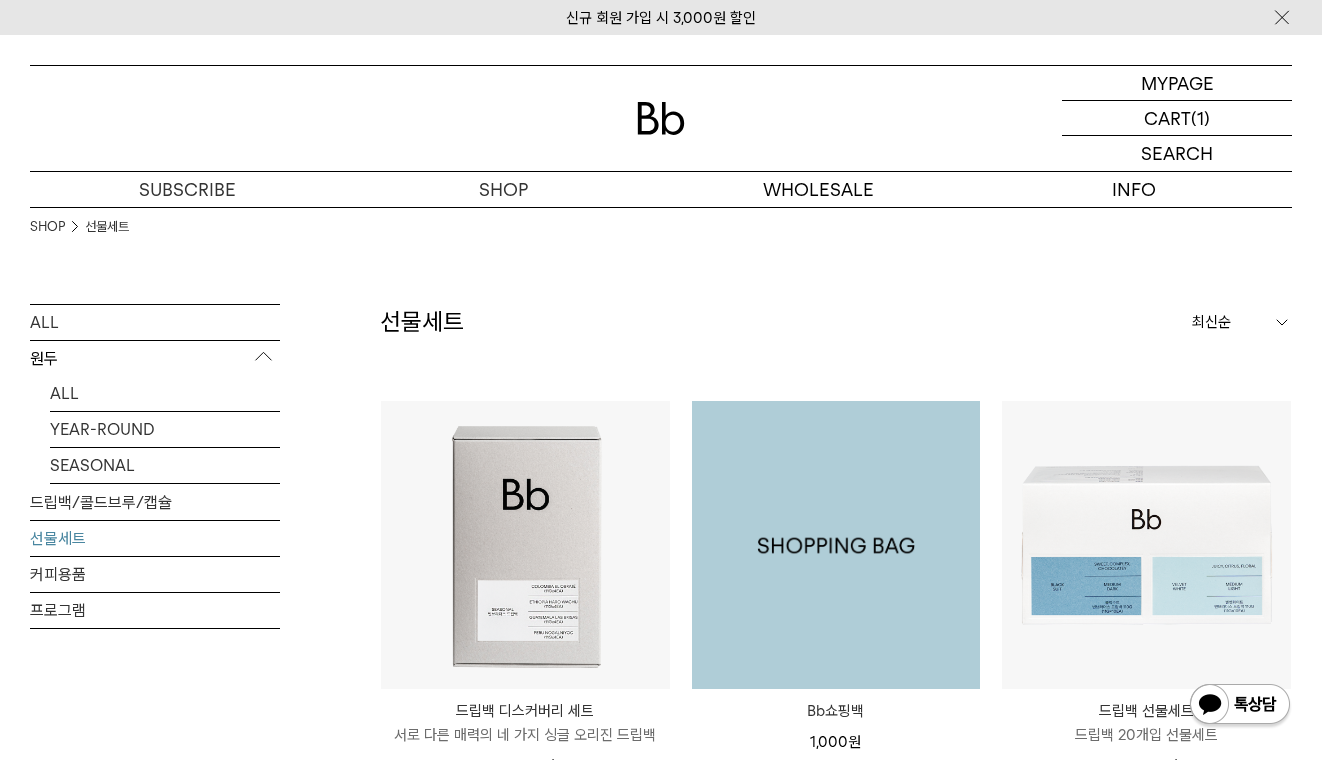 scroll, scrollTop: 122, scrollLeft: 0, axis: vertical 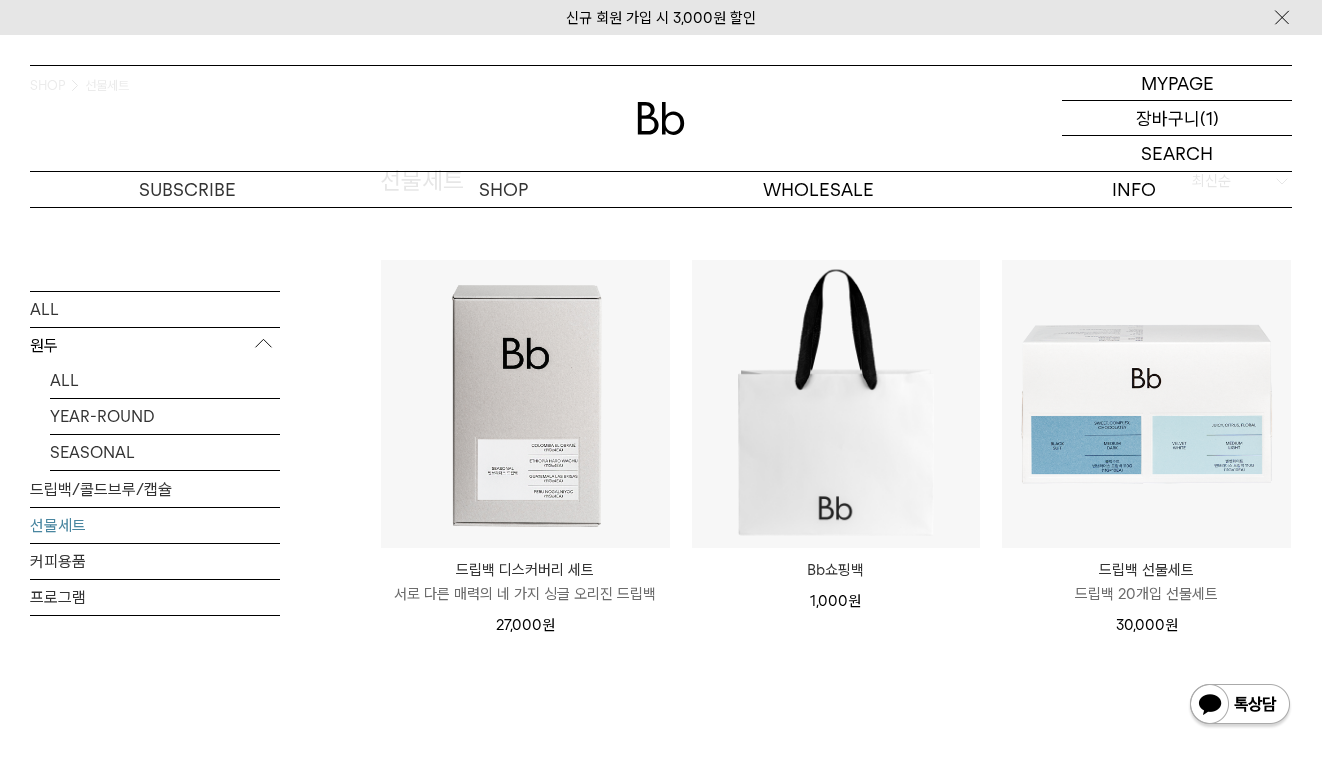 click on "장바구니" at bounding box center (1168, 118) 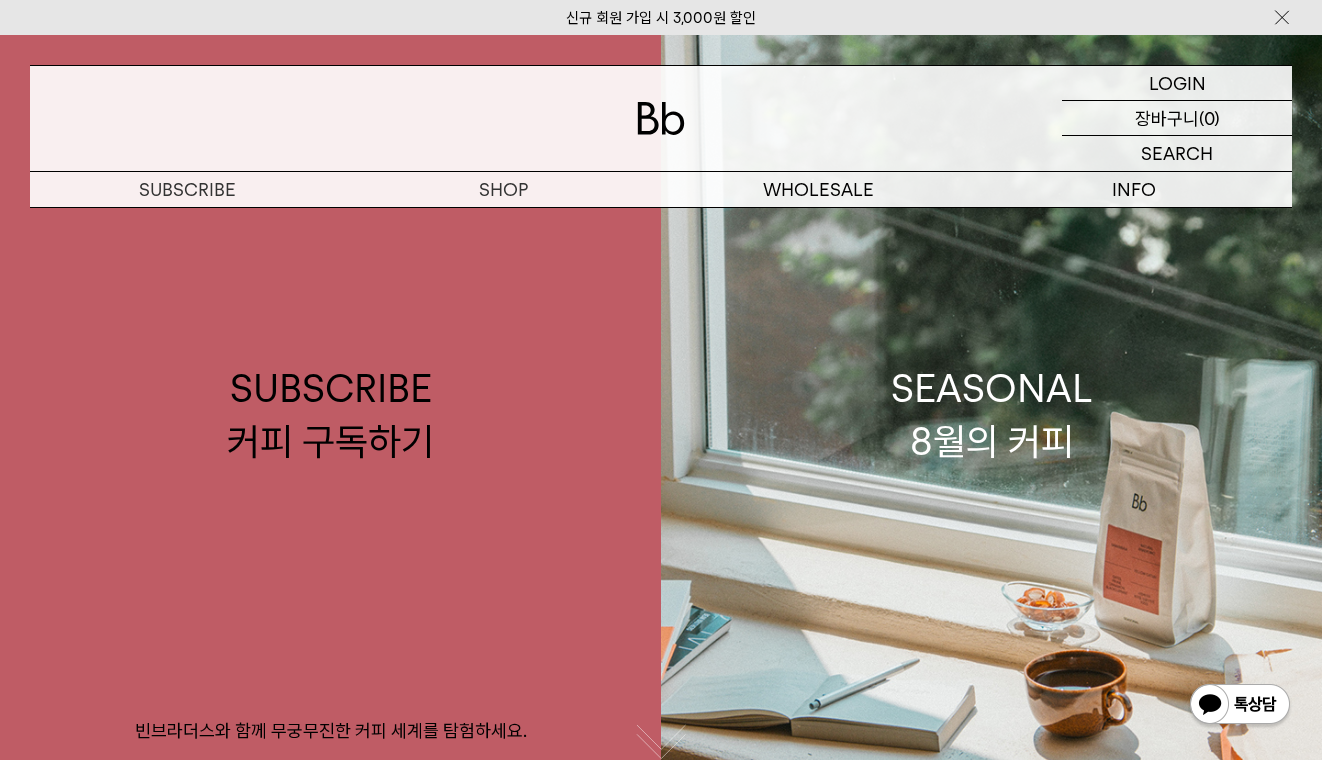 scroll, scrollTop: 0, scrollLeft: 0, axis: both 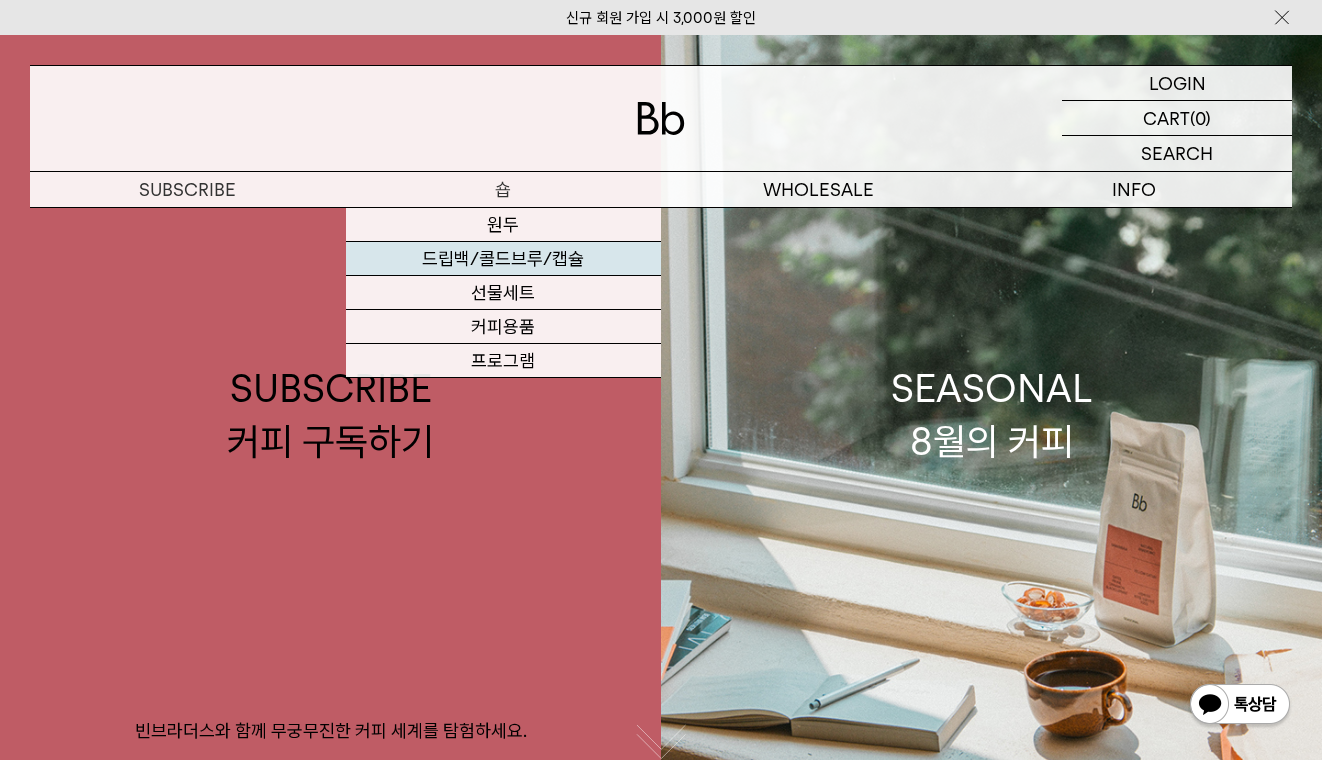 click on "드립백/콜드브루/캡슐" at bounding box center (504, 259) 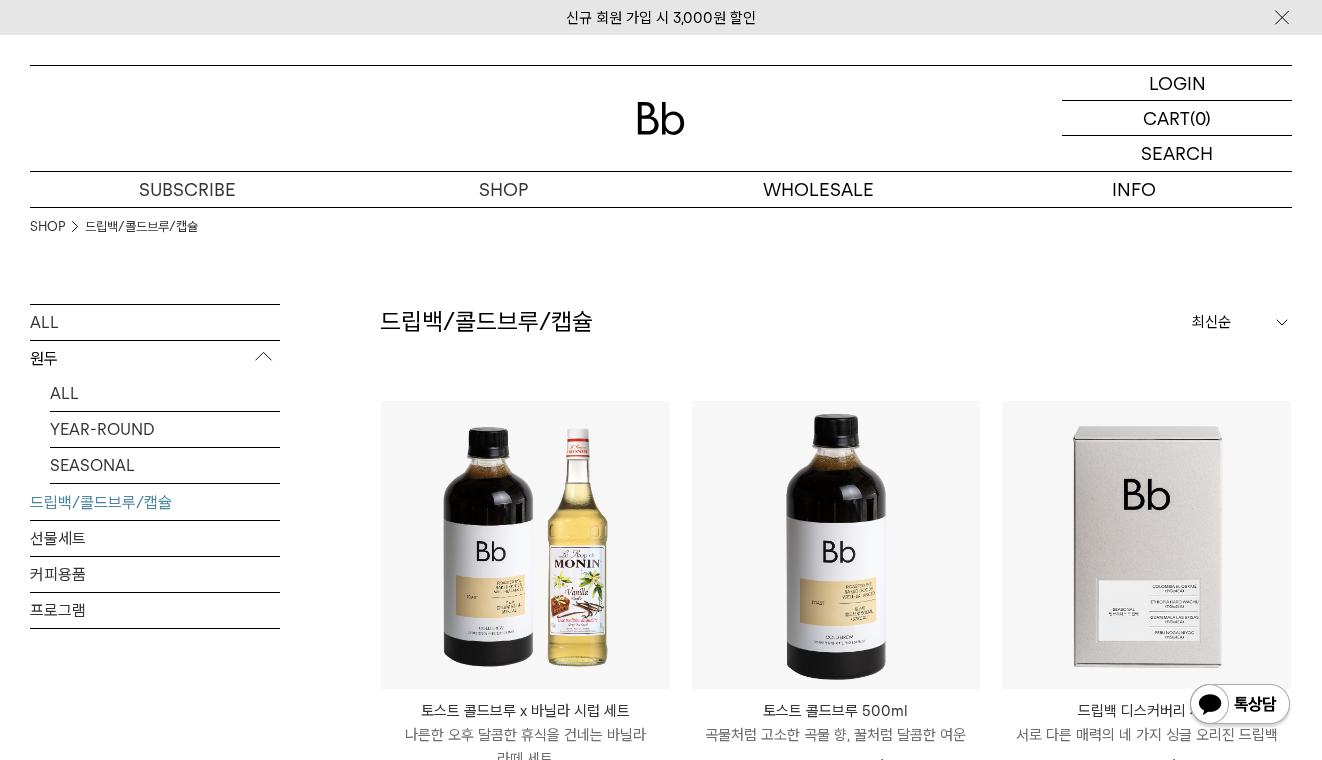 scroll, scrollTop: 0, scrollLeft: 0, axis: both 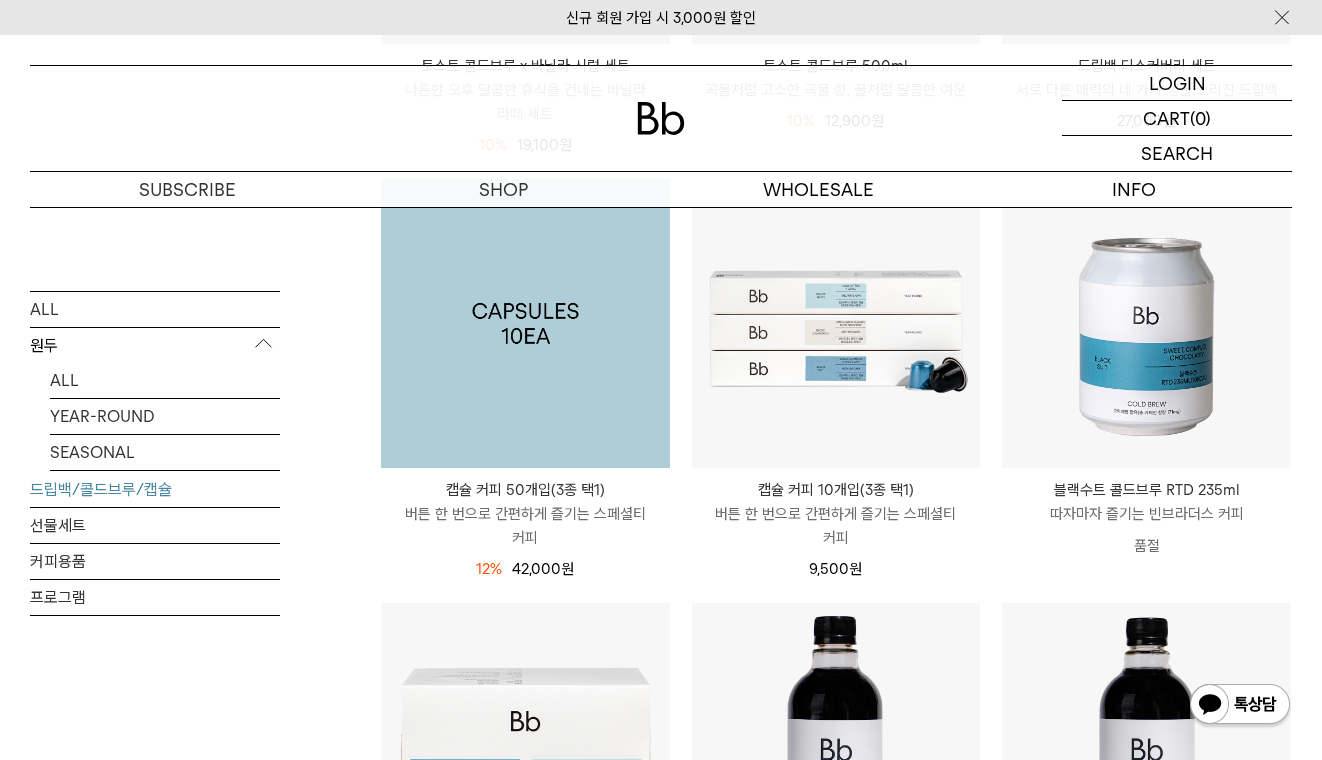 click at bounding box center [525, 323] 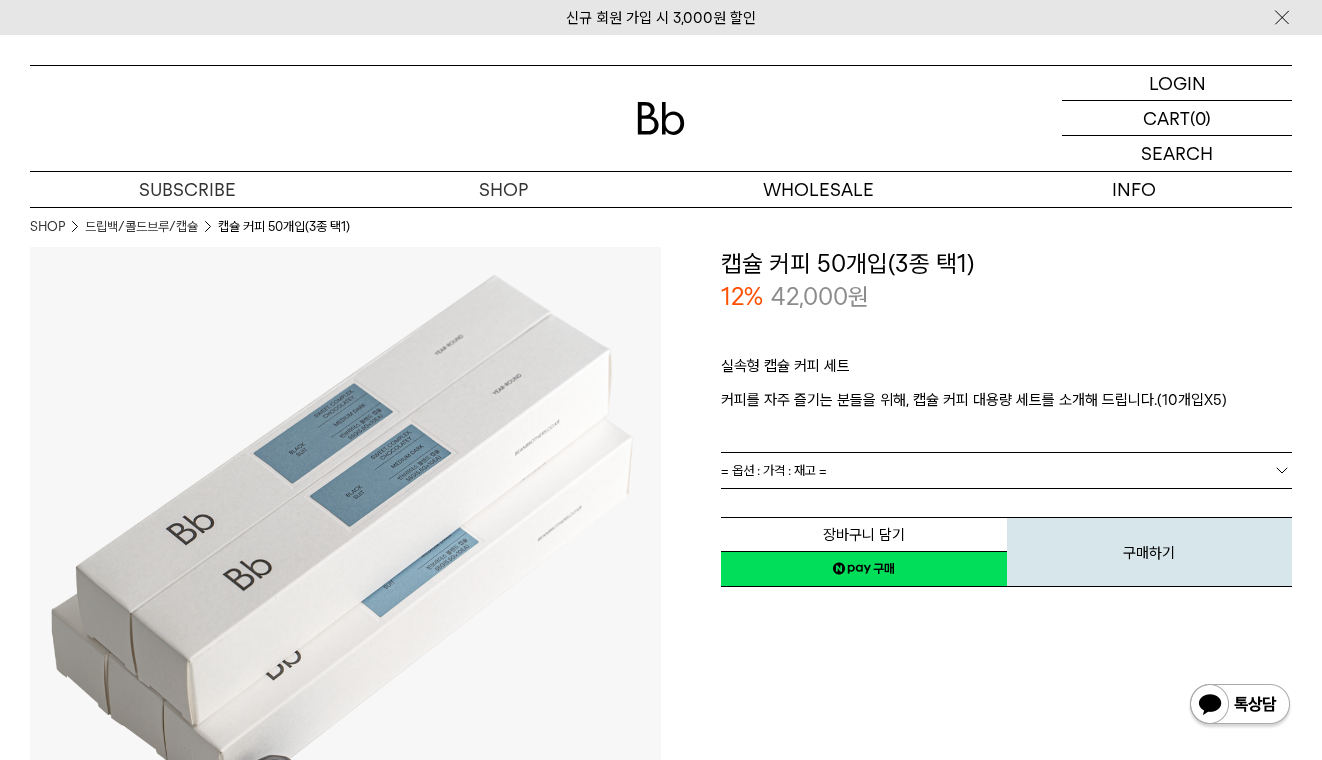scroll, scrollTop: 0, scrollLeft: 0, axis: both 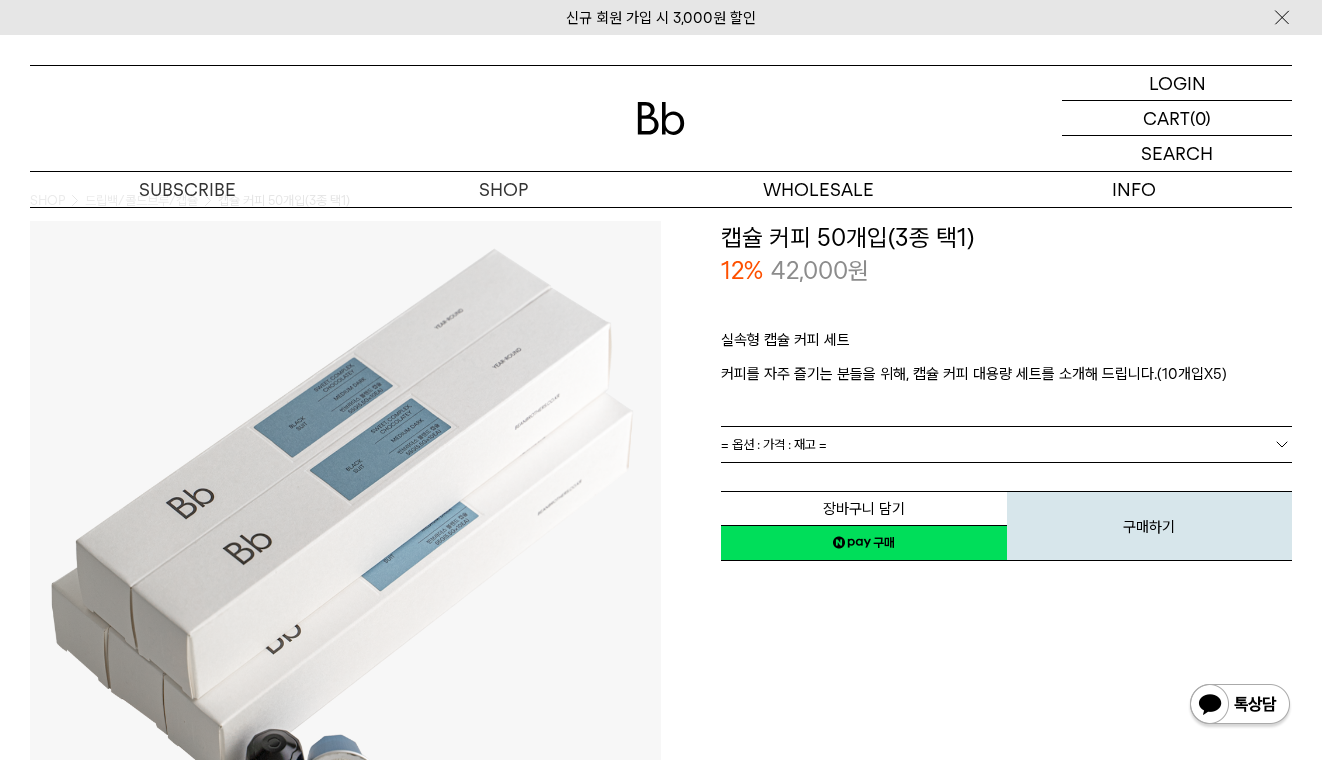 click on "=
옵션
: 가격
: 재고																=" at bounding box center (1006, 444) 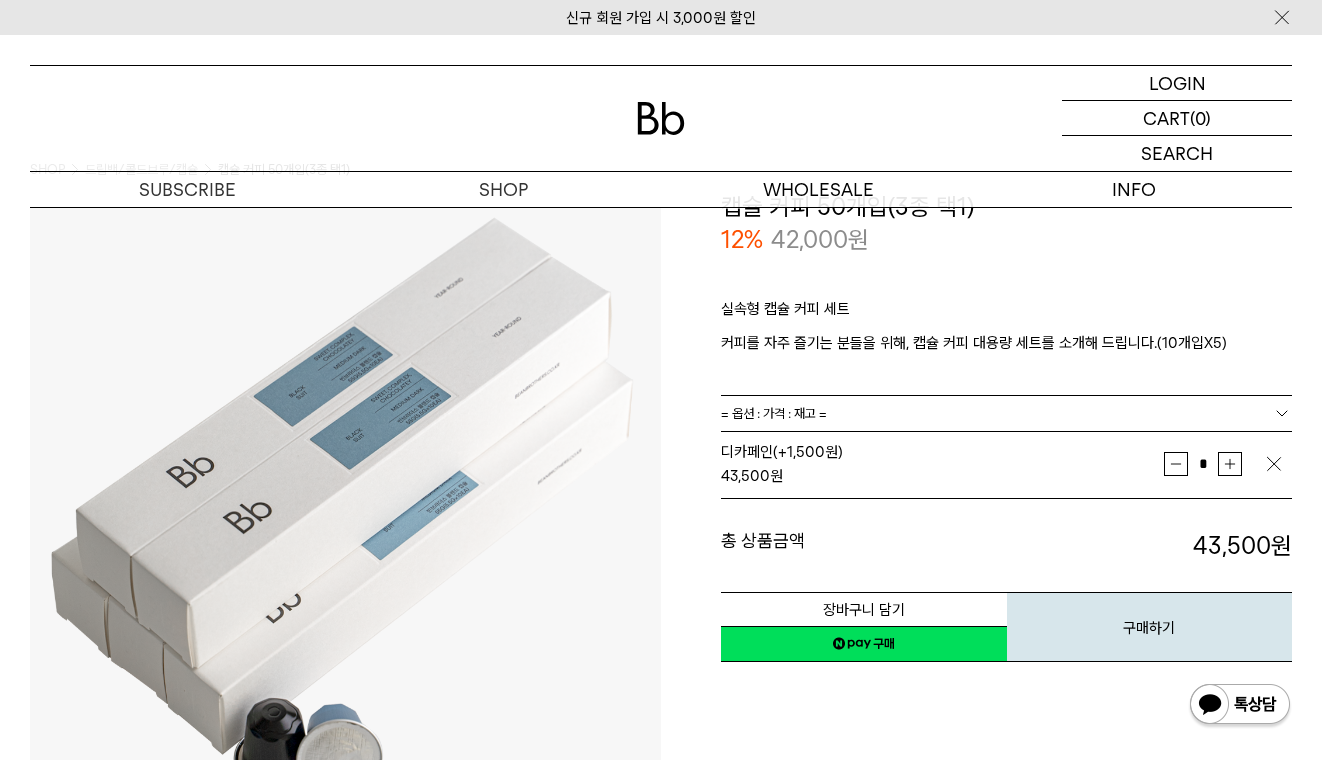 scroll, scrollTop: 60, scrollLeft: 0, axis: vertical 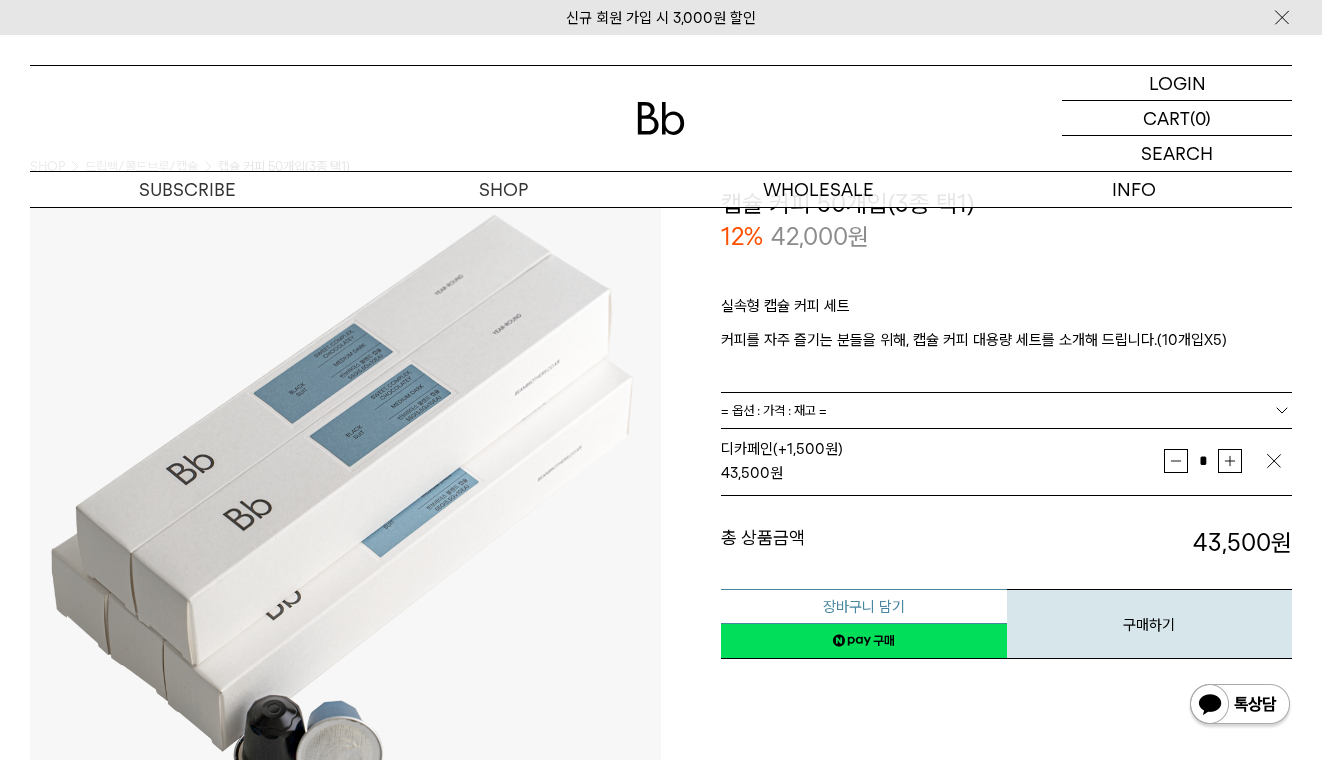click on "장바구니 담기" at bounding box center (864, 606) 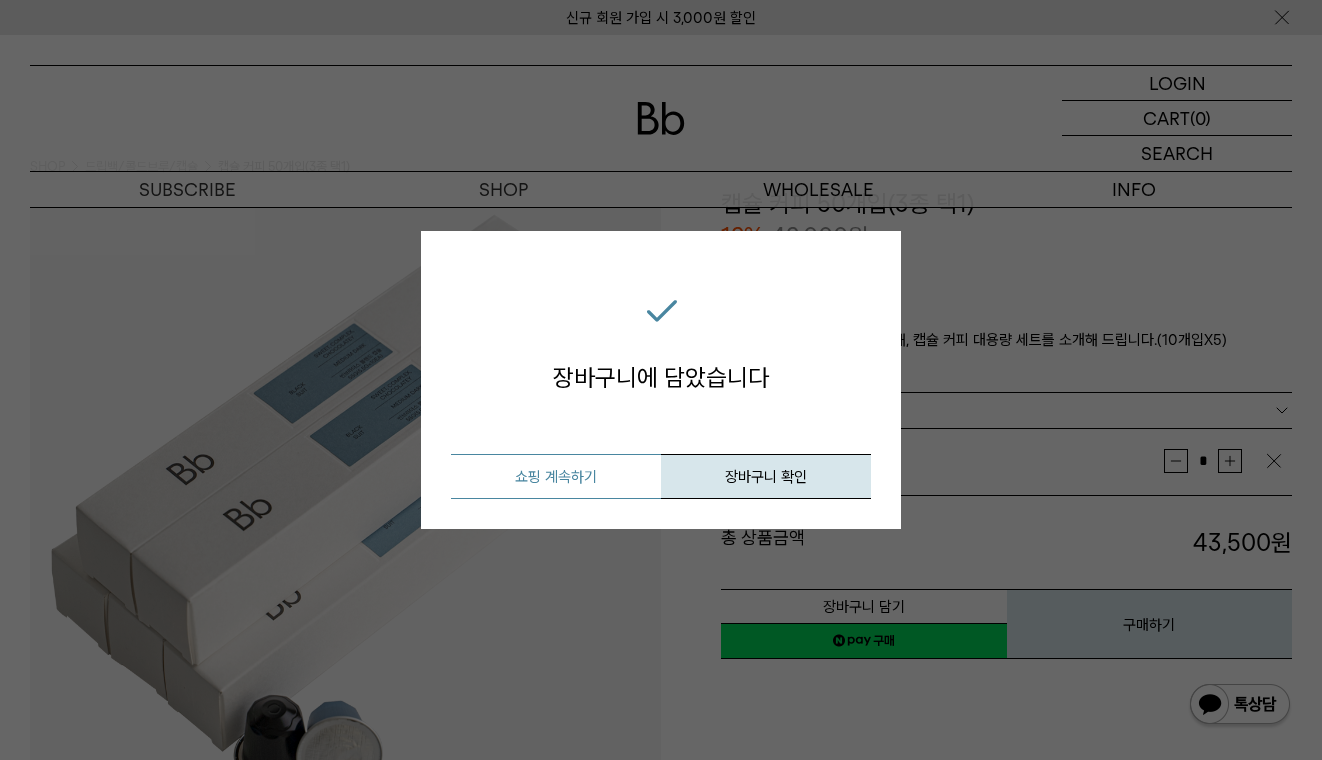 click on "쇼핑 계속하기" at bounding box center [556, 476] 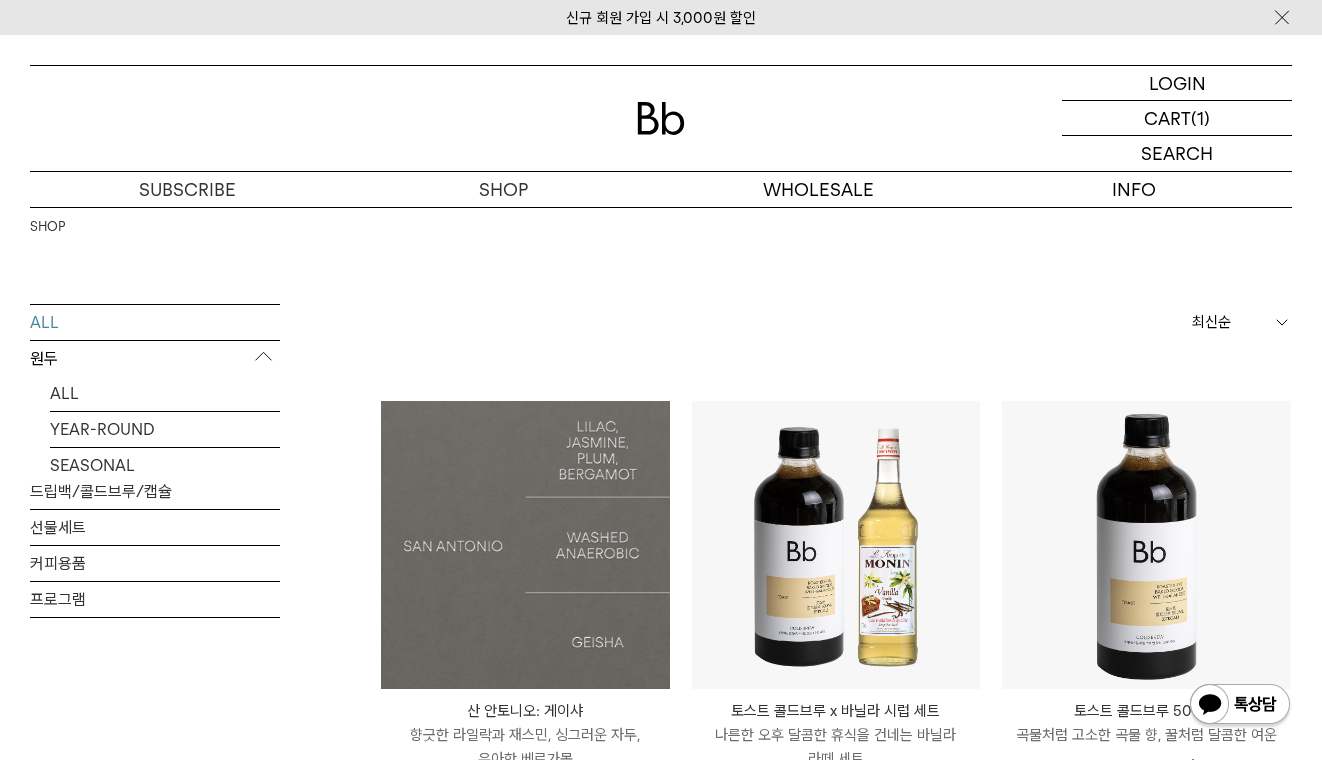 scroll, scrollTop: 0, scrollLeft: 0, axis: both 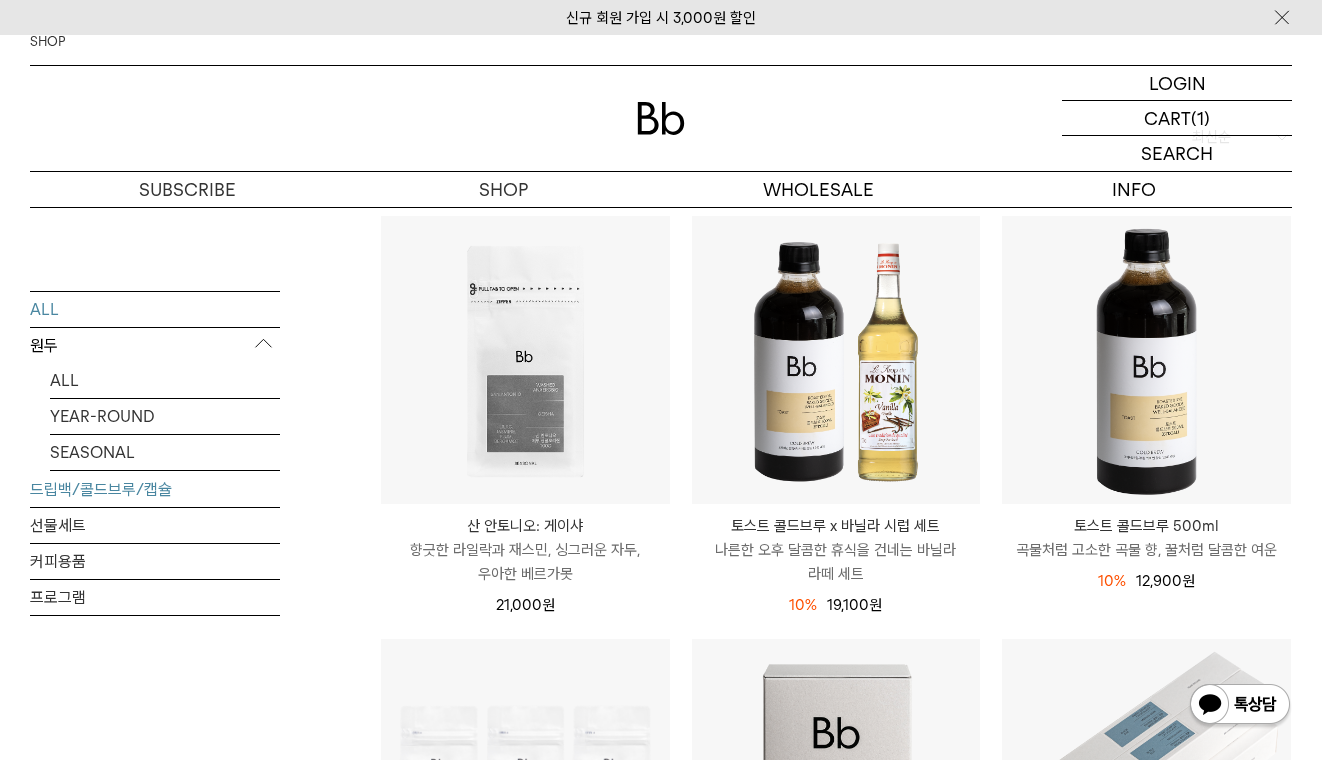 click on "드립백/콜드브루/캡슐" at bounding box center (155, 488) 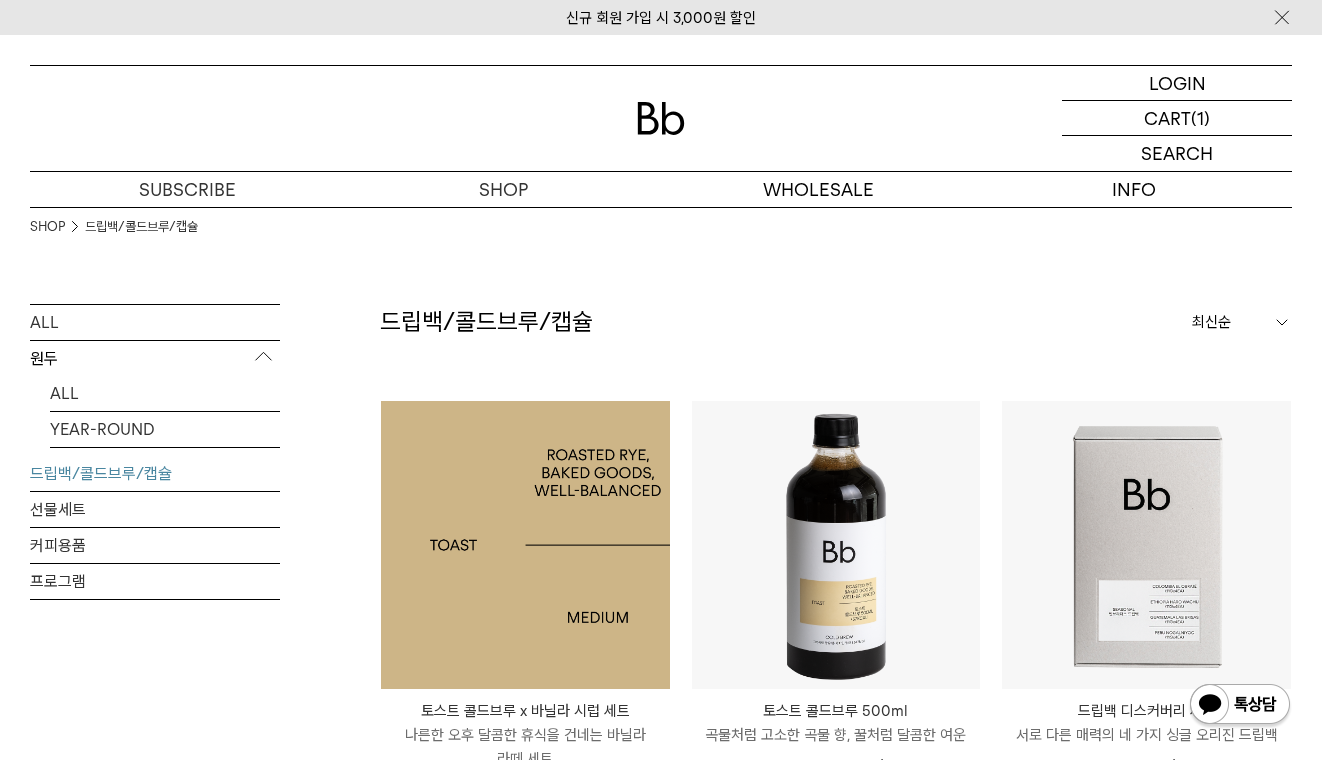 scroll, scrollTop: 0, scrollLeft: 0, axis: both 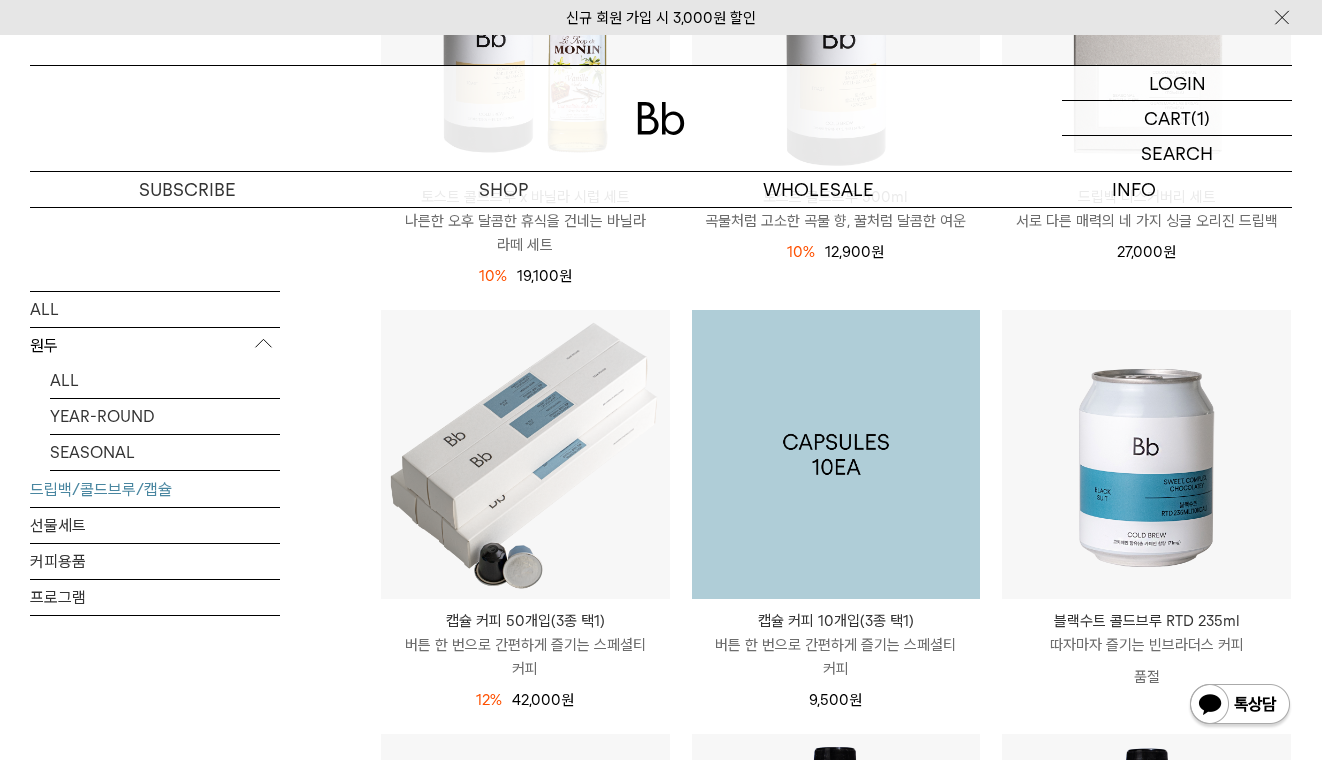 click at bounding box center [836, 454] 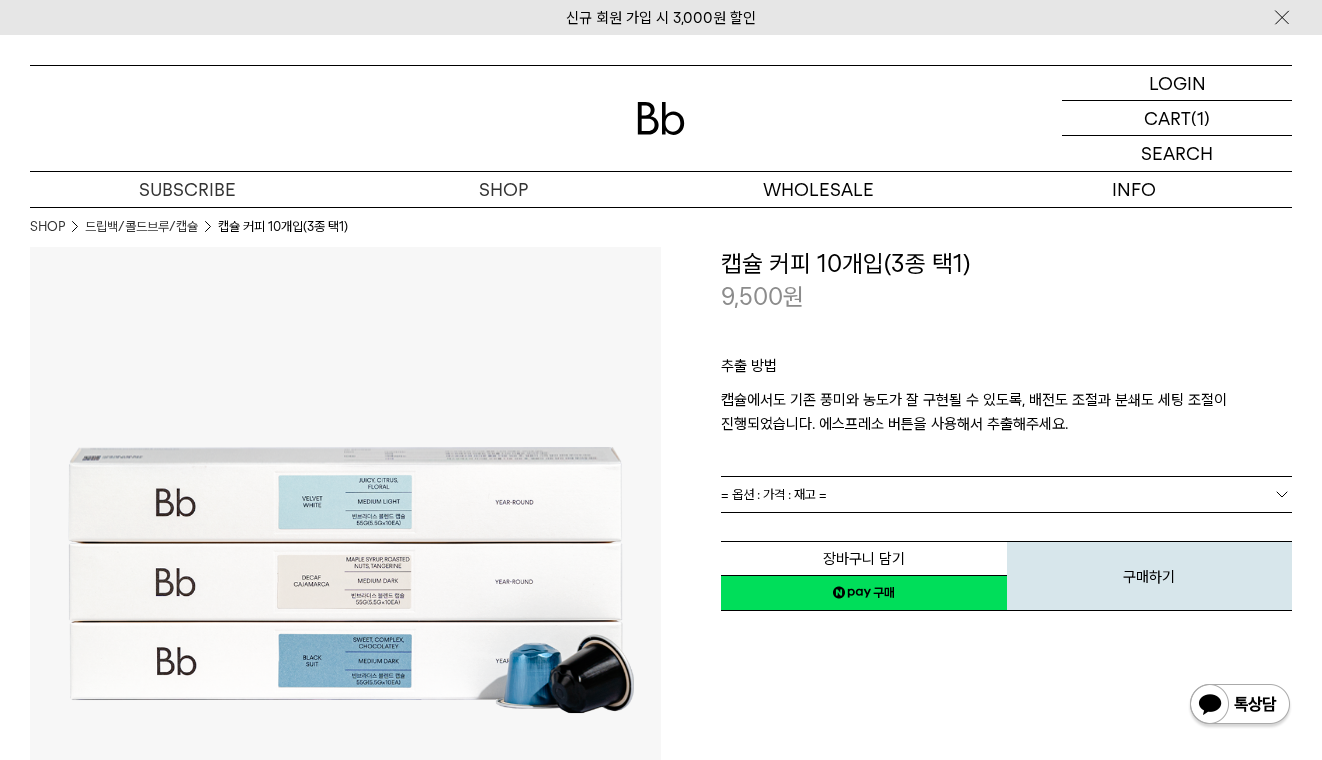 scroll, scrollTop: 0, scrollLeft: 0, axis: both 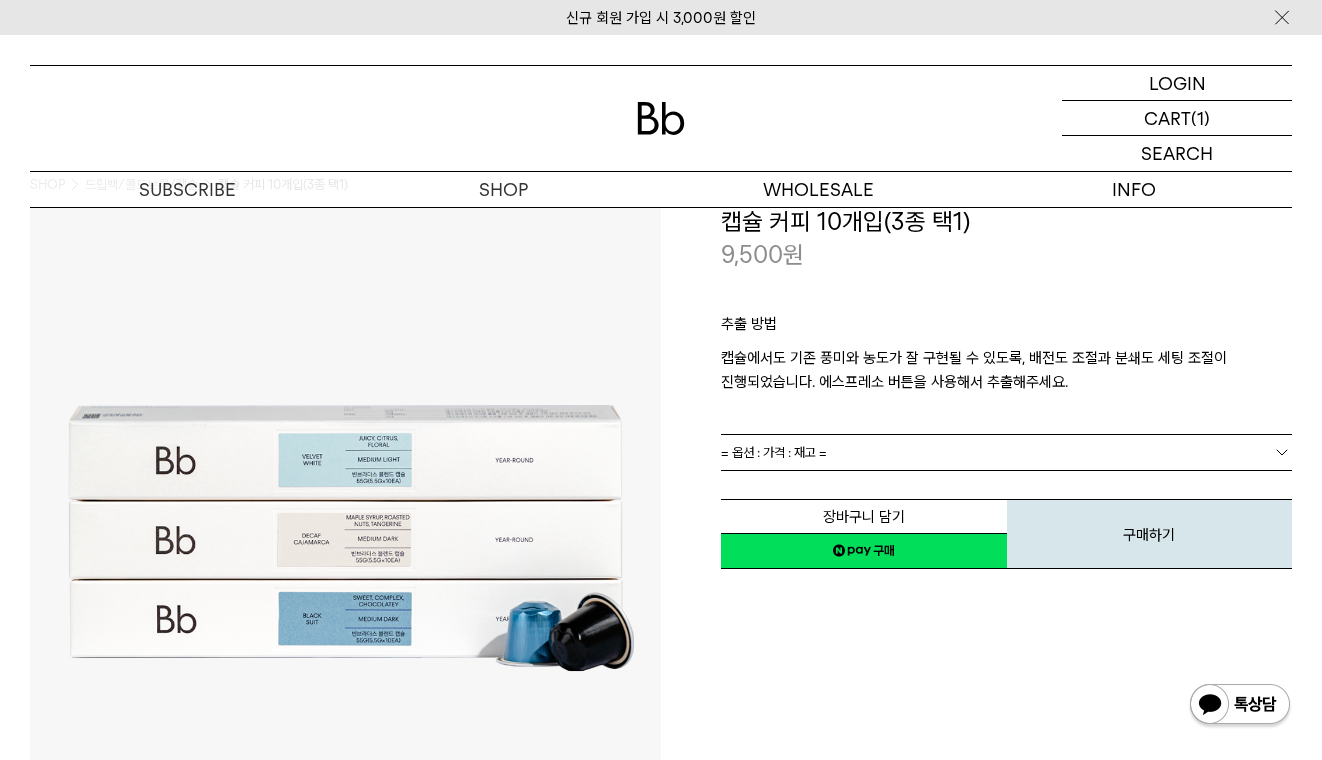 click on "=
옵션
: 가격
: 재고																=" at bounding box center [774, 452] 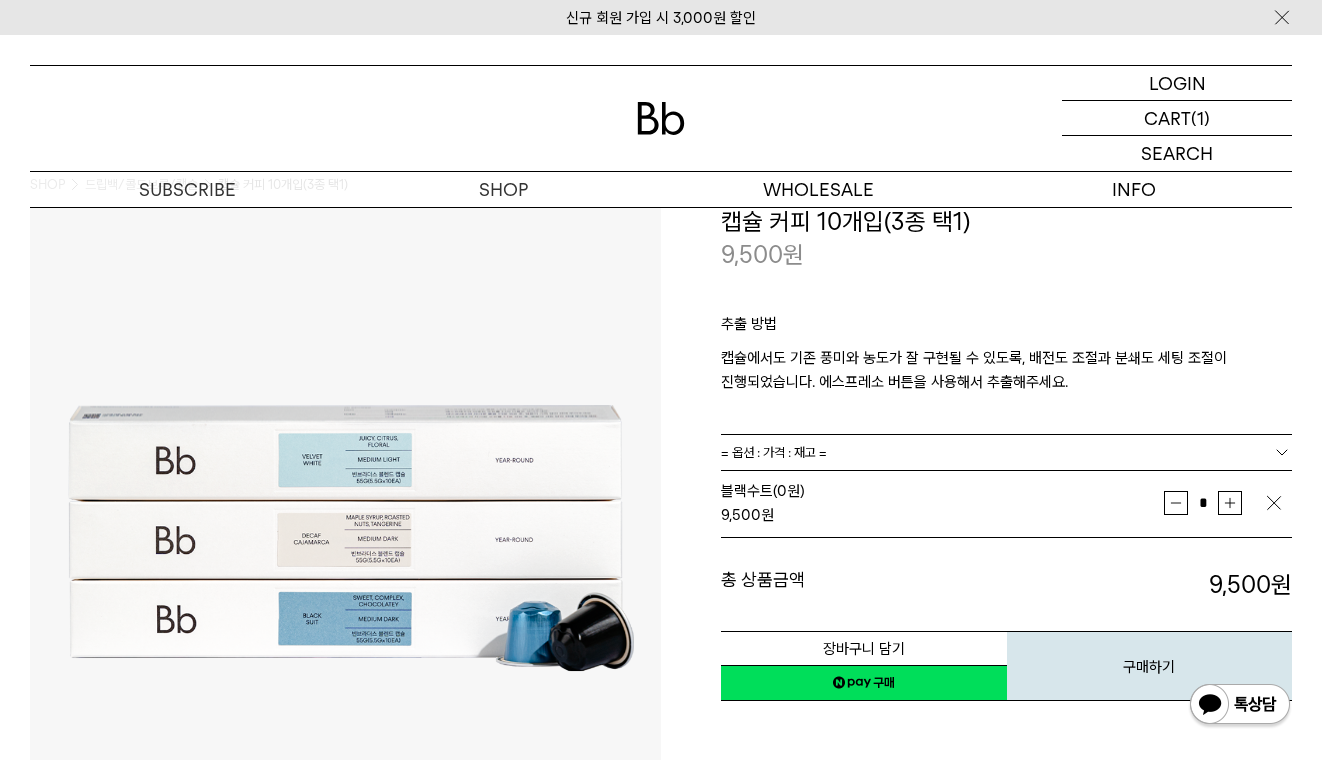 click on "=
옵션
: 가격
: 재고																=" at bounding box center (774, 452) 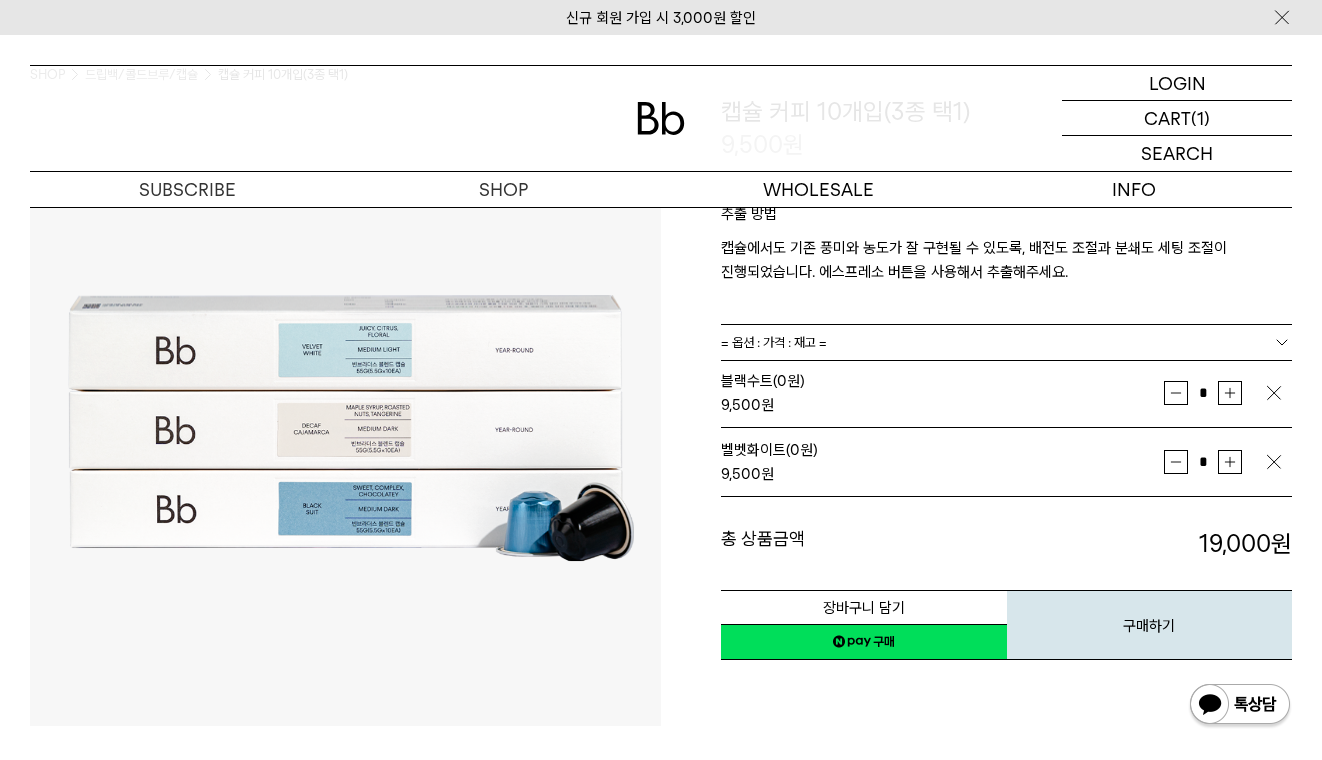 scroll, scrollTop: 154, scrollLeft: 0, axis: vertical 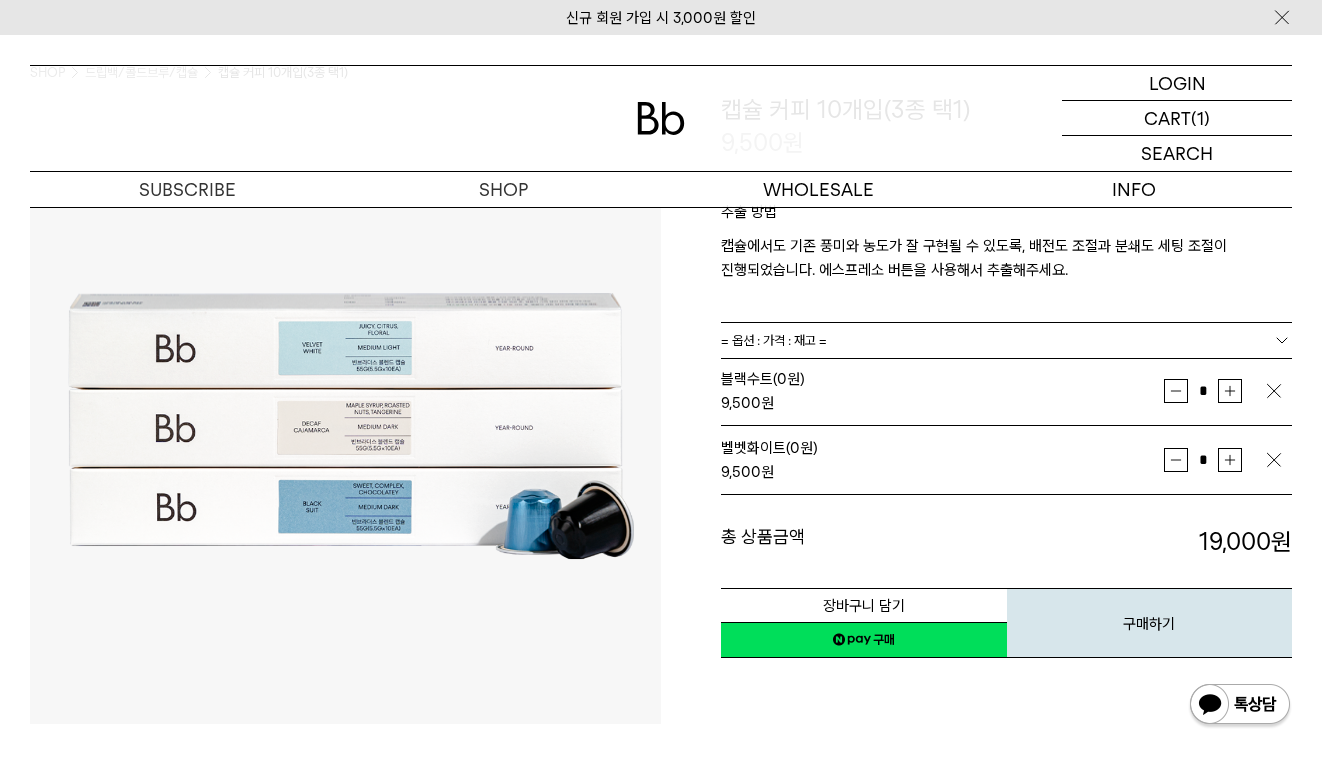 click on "증가" at bounding box center (1230, 391) 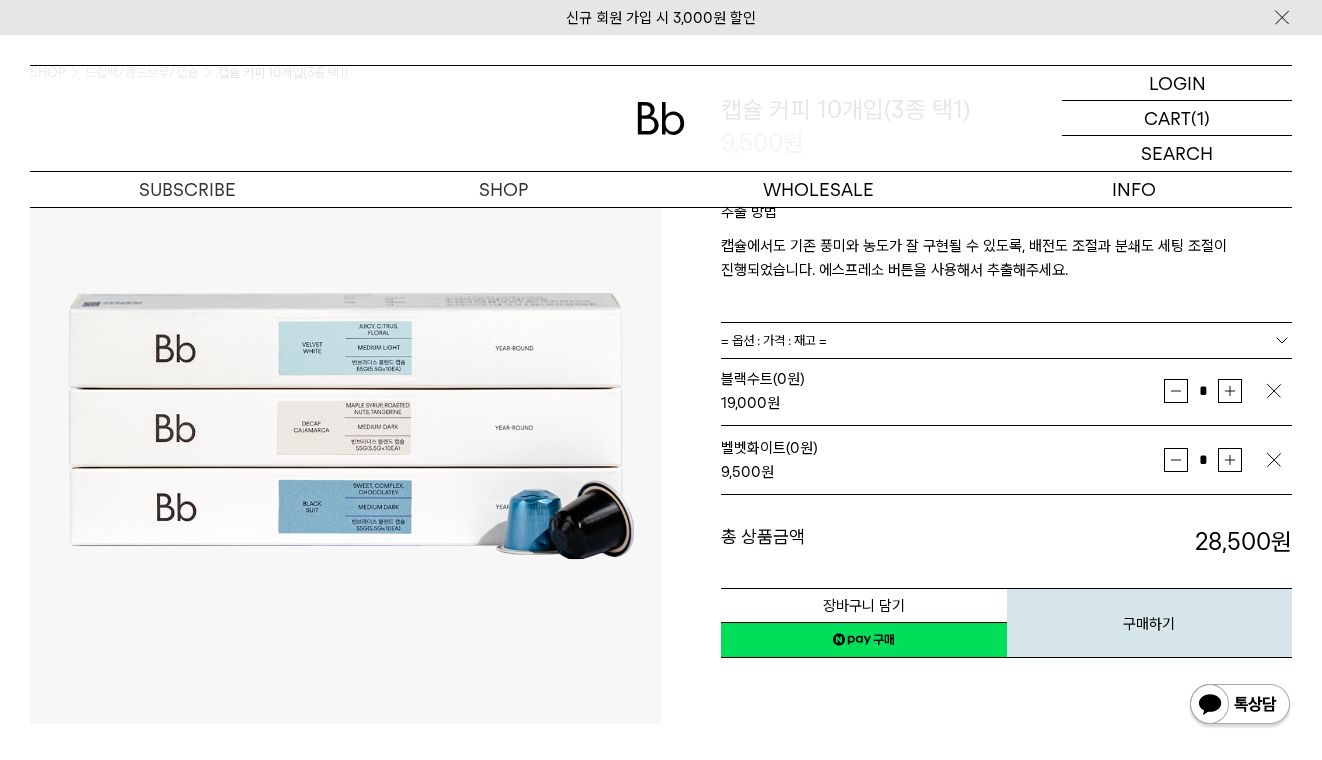click on "증가" at bounding box center (1230, 460) 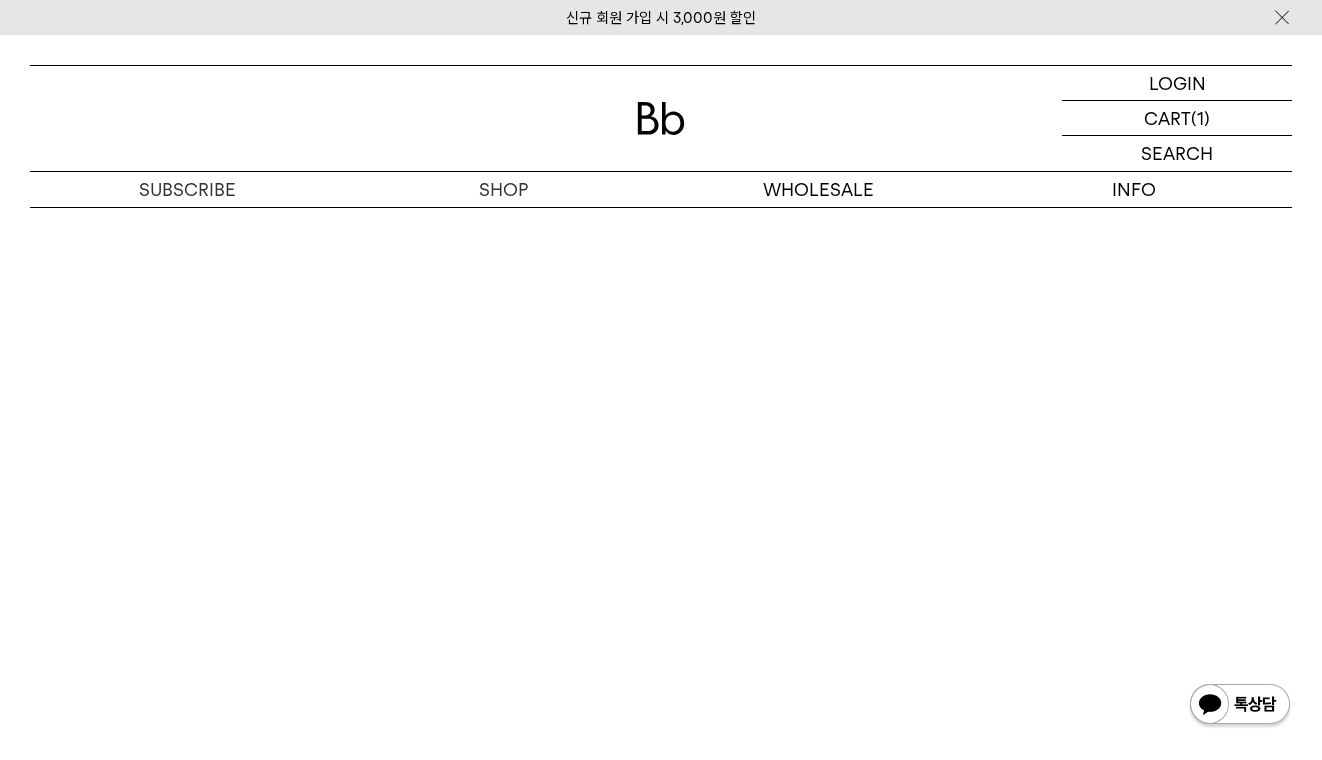 scroll, scrollTop: 3737, scrollLeft: 0, axis: vertical 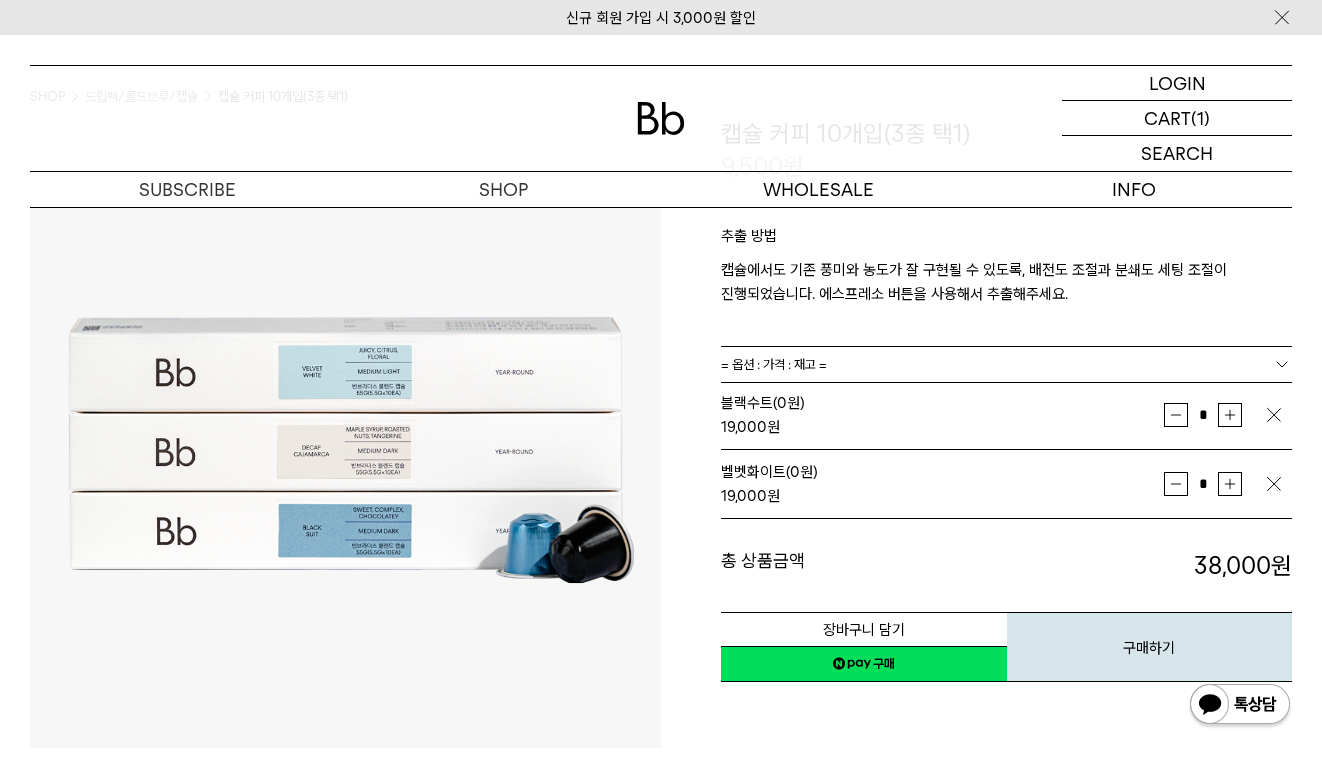 click on "증가" at bounding box center [1230, 484] 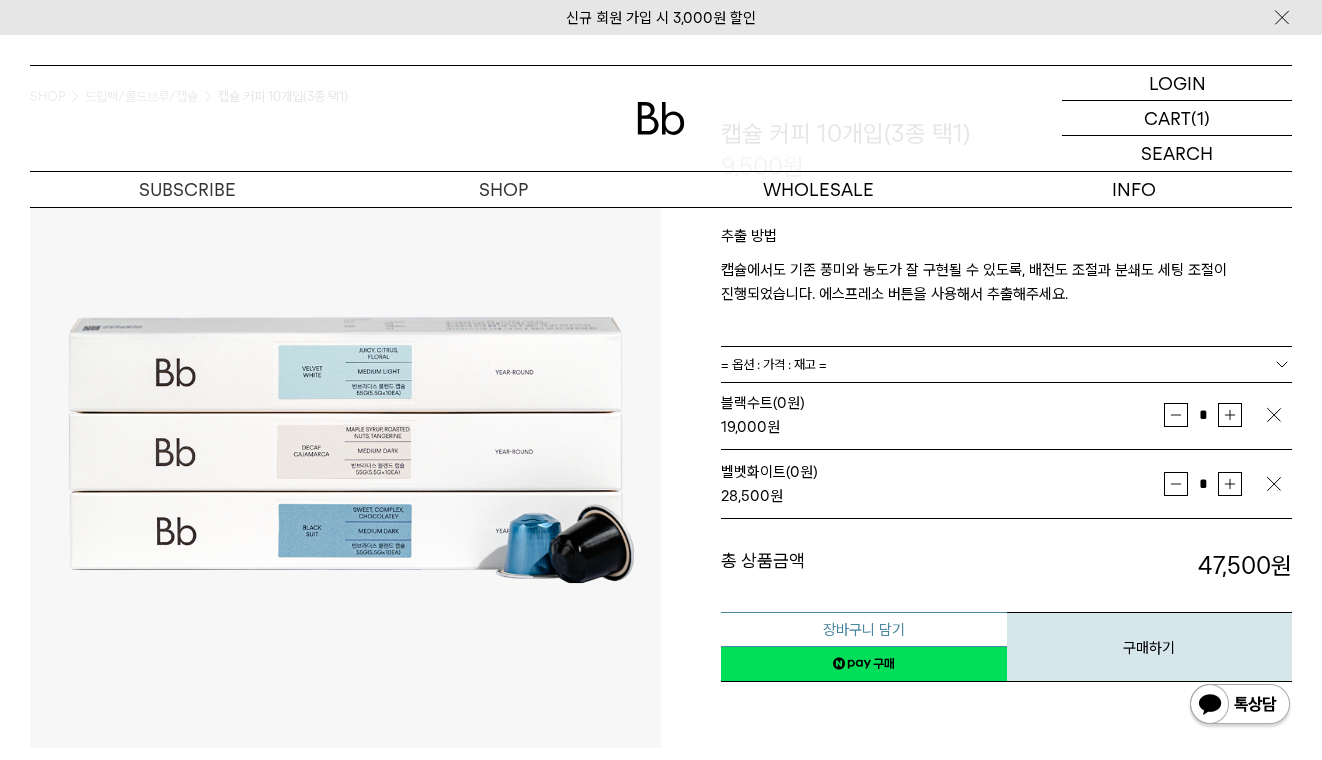 click on "장바구니 담기" at bounding box center (864, 629) 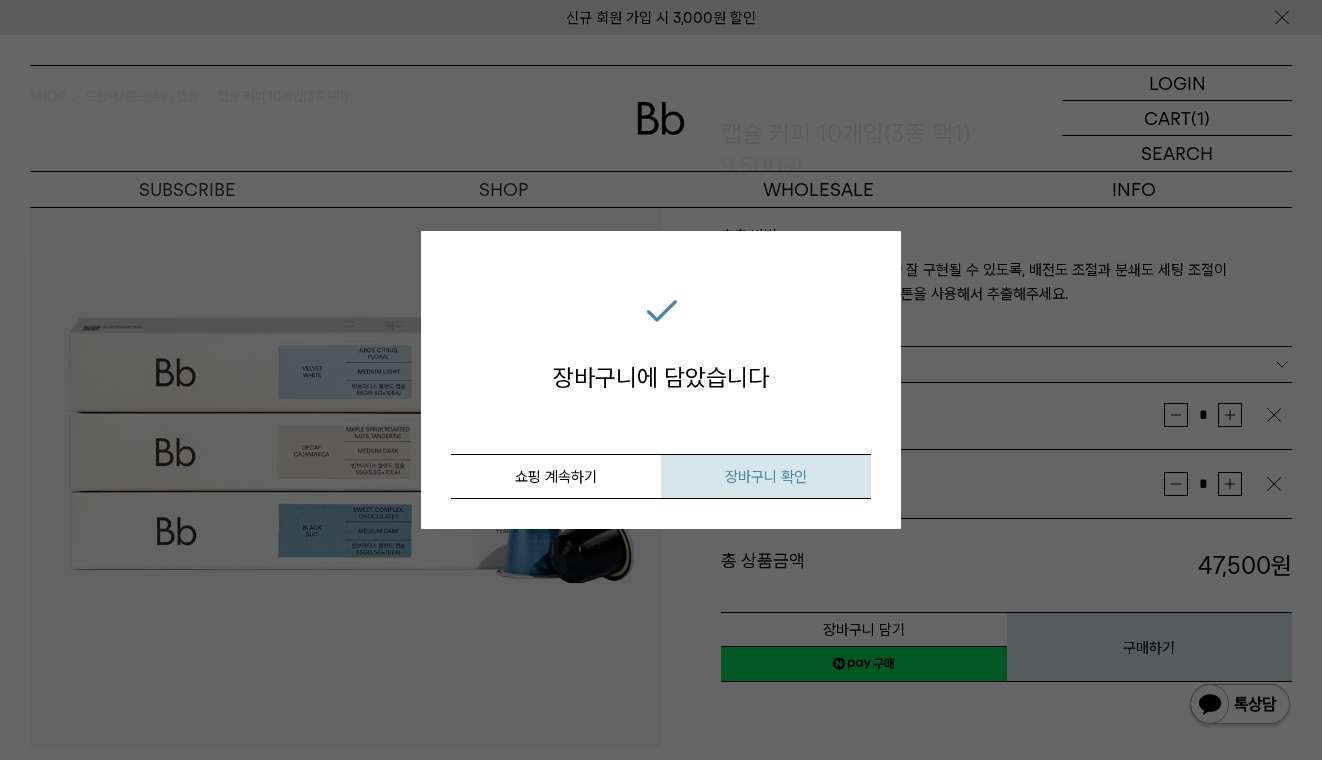 click on "장바구니 확인" at bounding box center [766, 476] 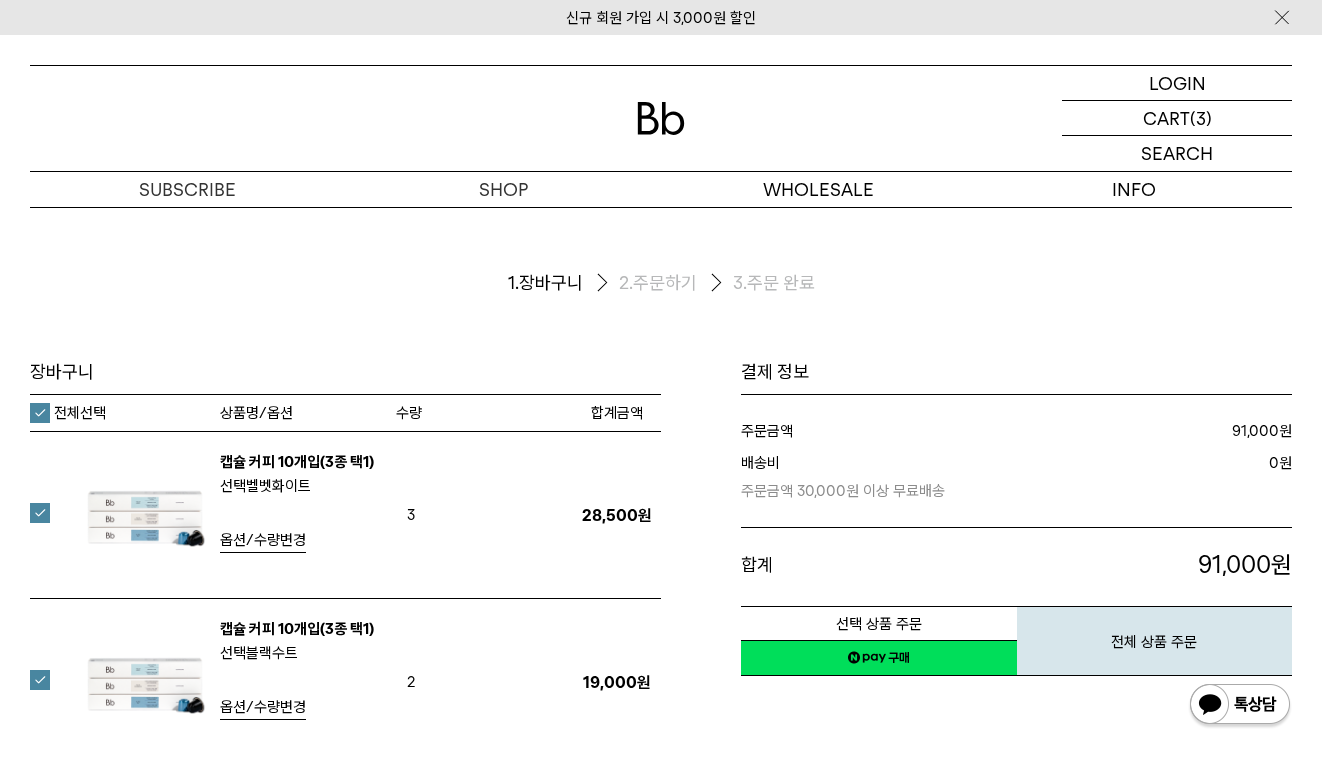 scroll, scrollTop: 0, scrollLeft: 0, axis: both 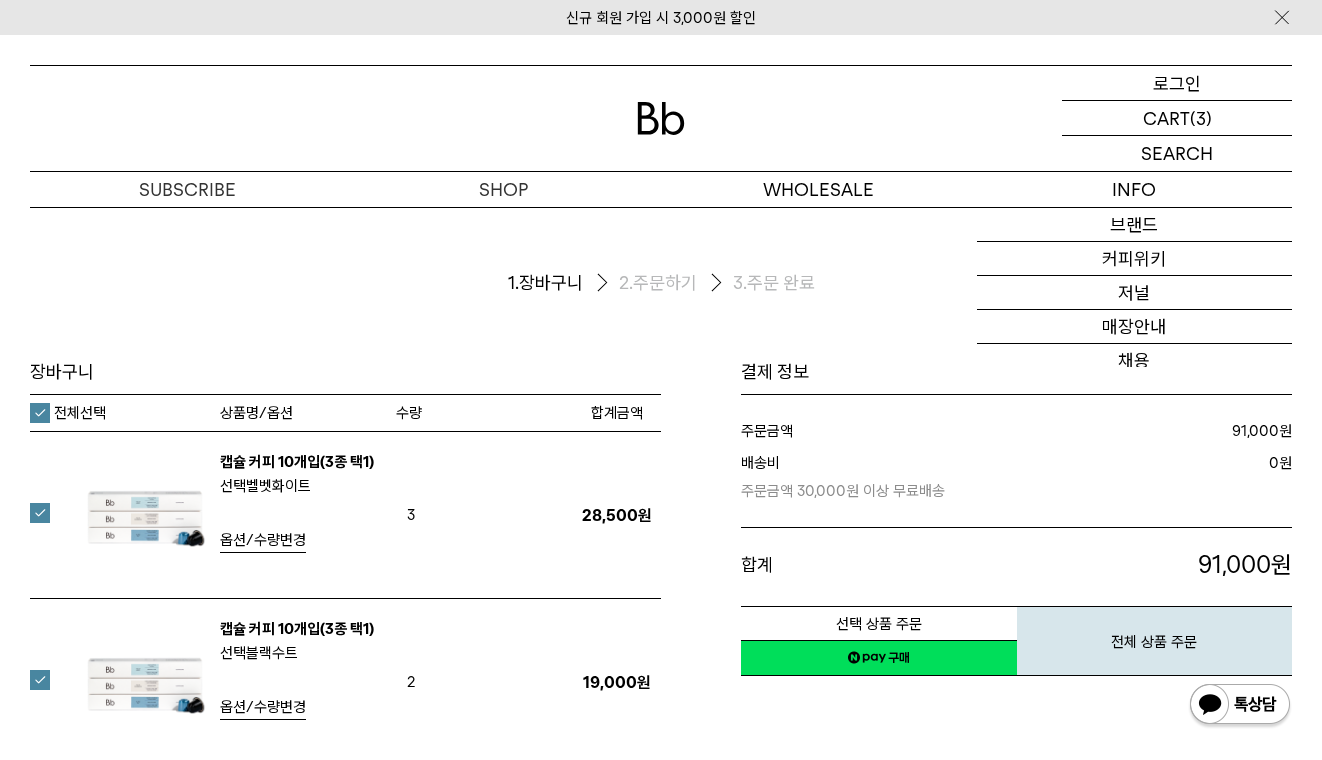 click on "로그인" at bounding box center (1177, 83) 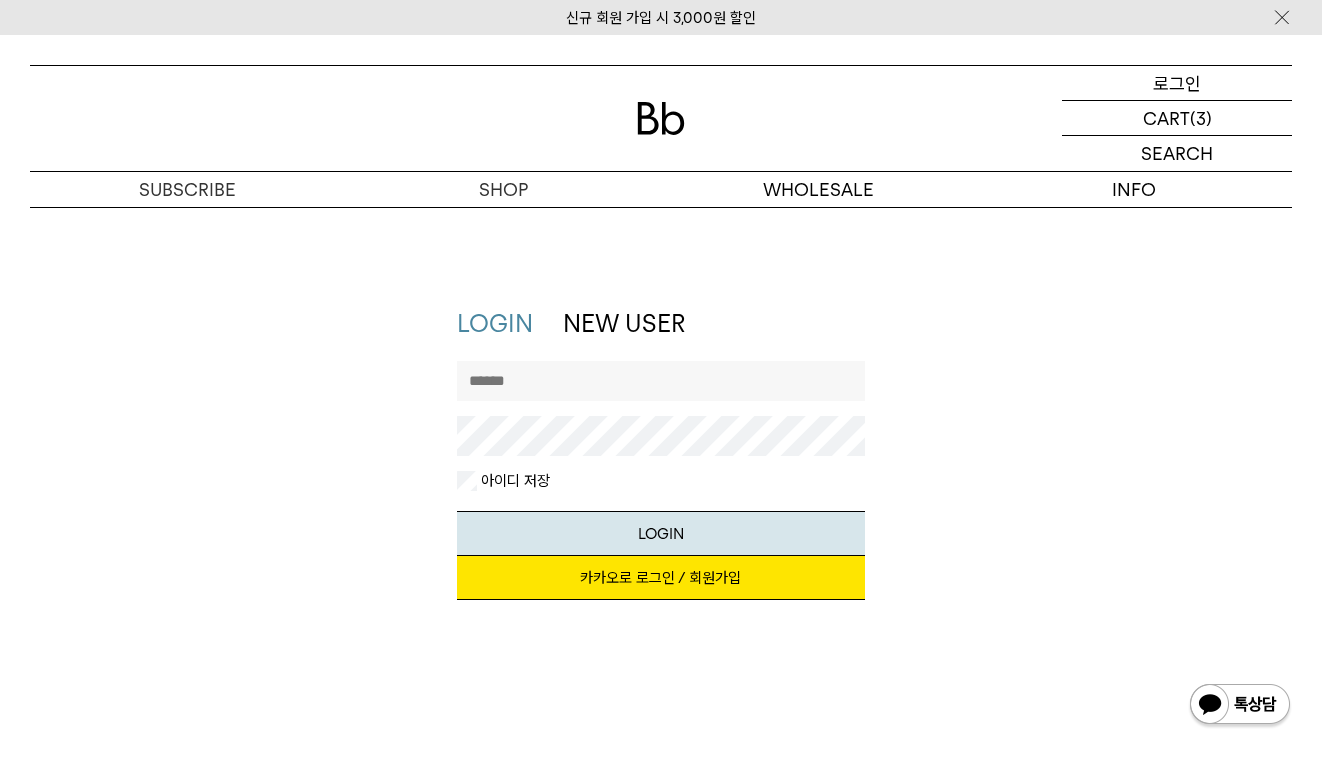 scroll, scrollTop: 0, scrollLeft: 0, axis: both 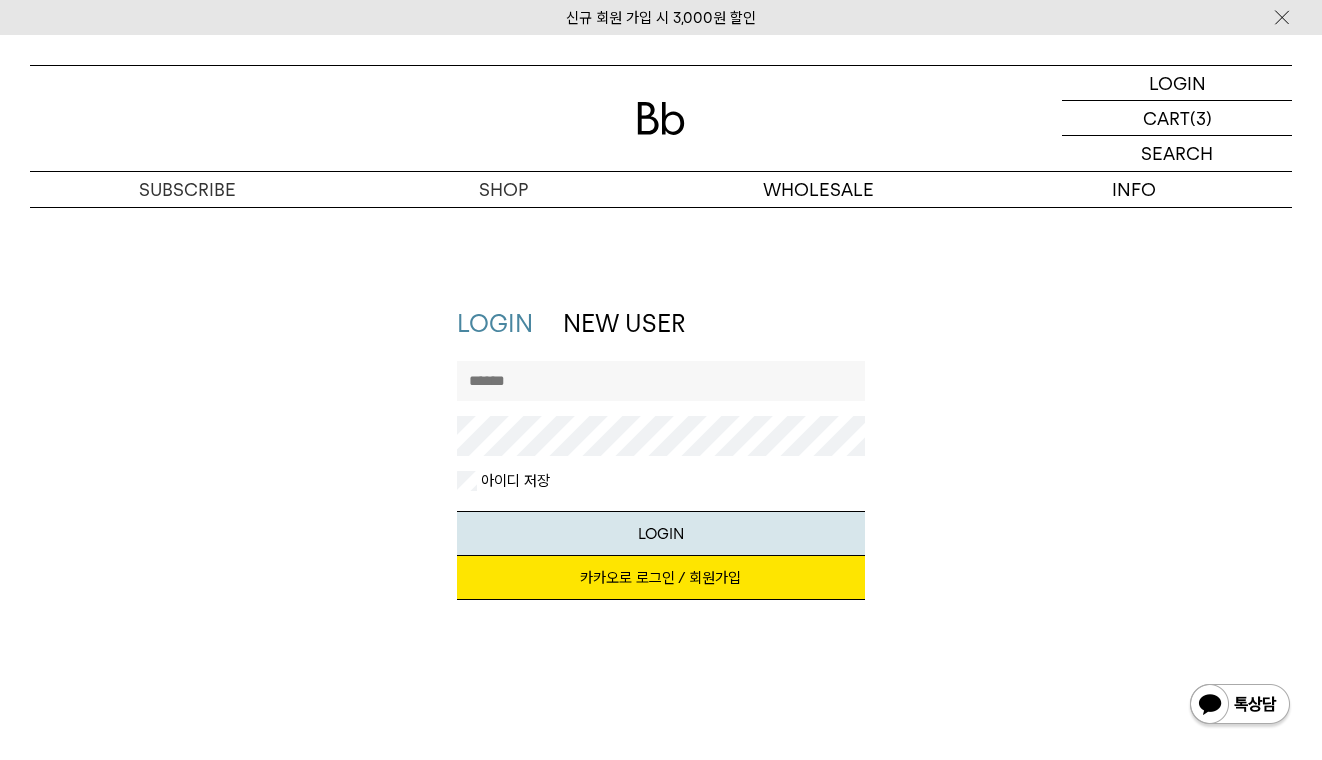 click on "카카오로 로그인 / 회원가입" at bounding box center [660, 578] 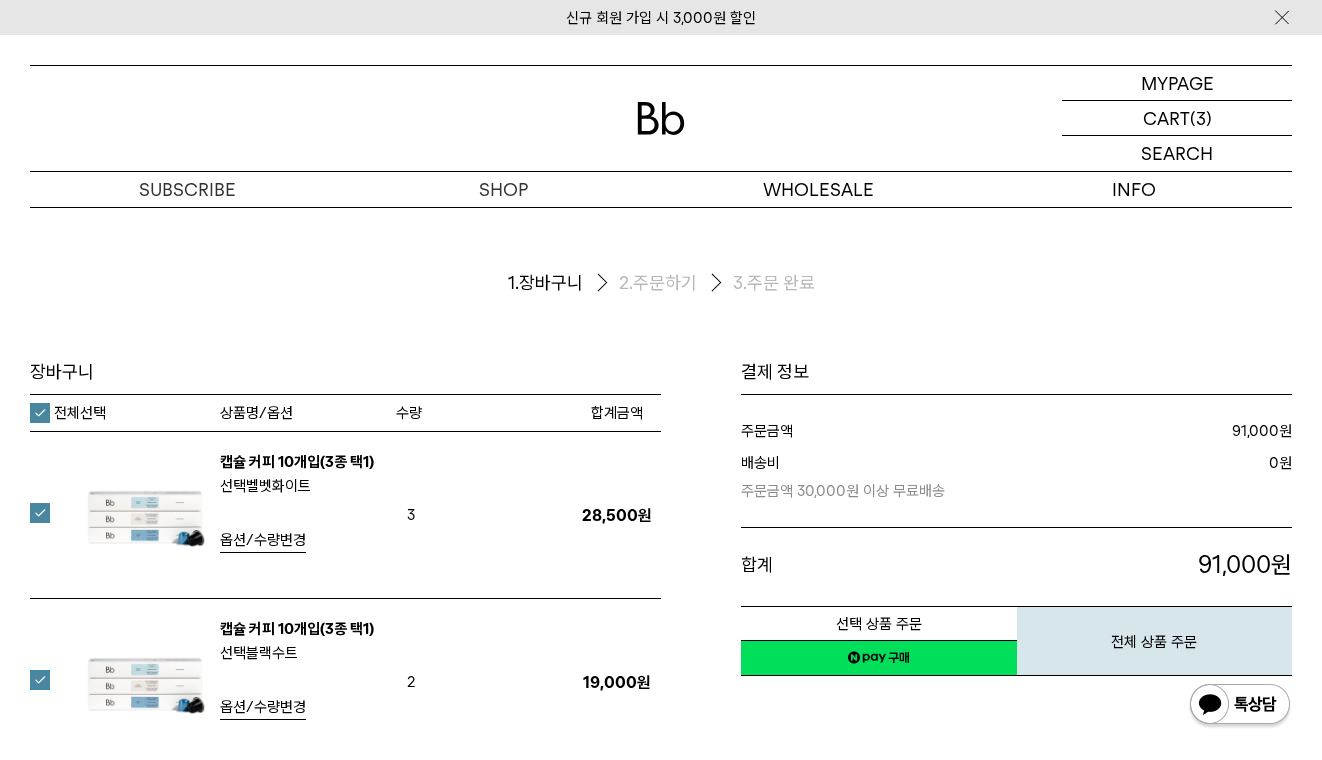 scroll, scrollTop: 0, scrollLeft: 0, axis: both 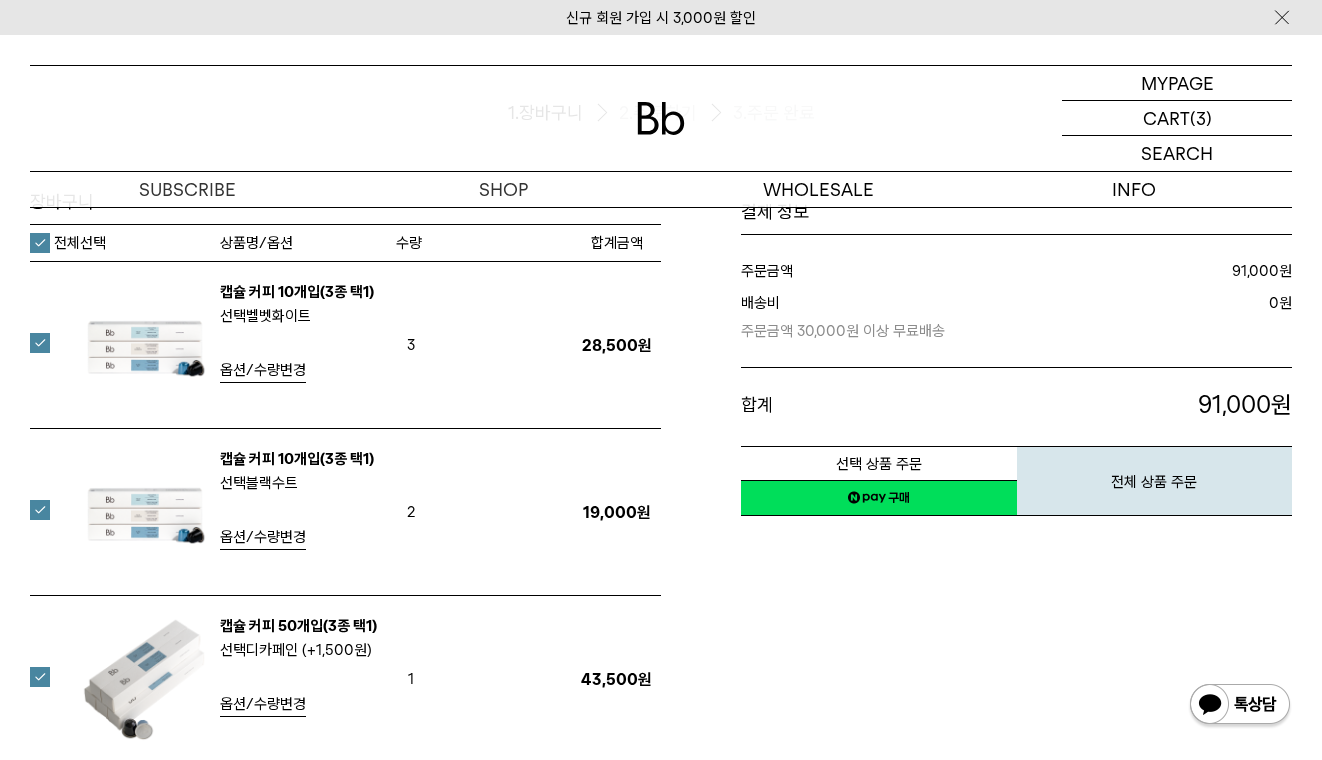 click on "전체선택" at bounding box center [68, 243] 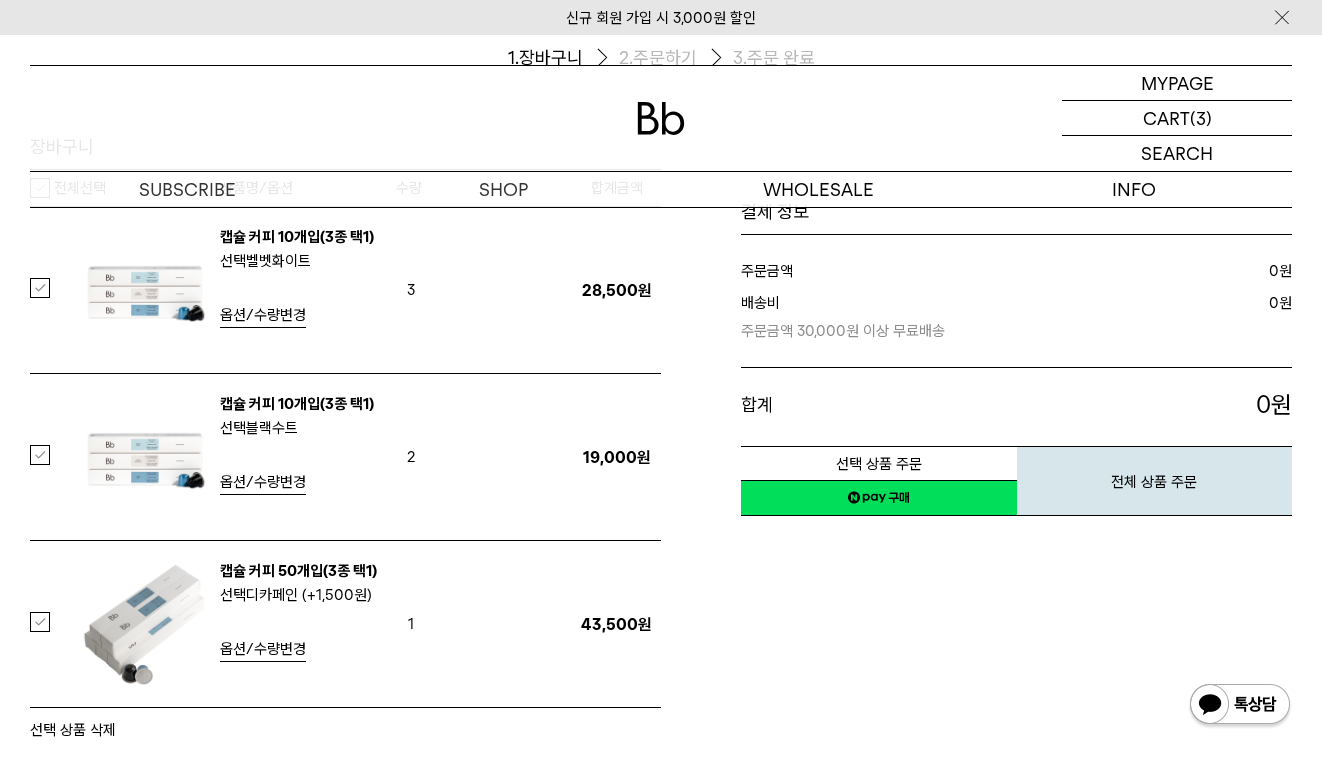 scroll, scrollTop: 234, scrollLeft: 0, axis: vertical 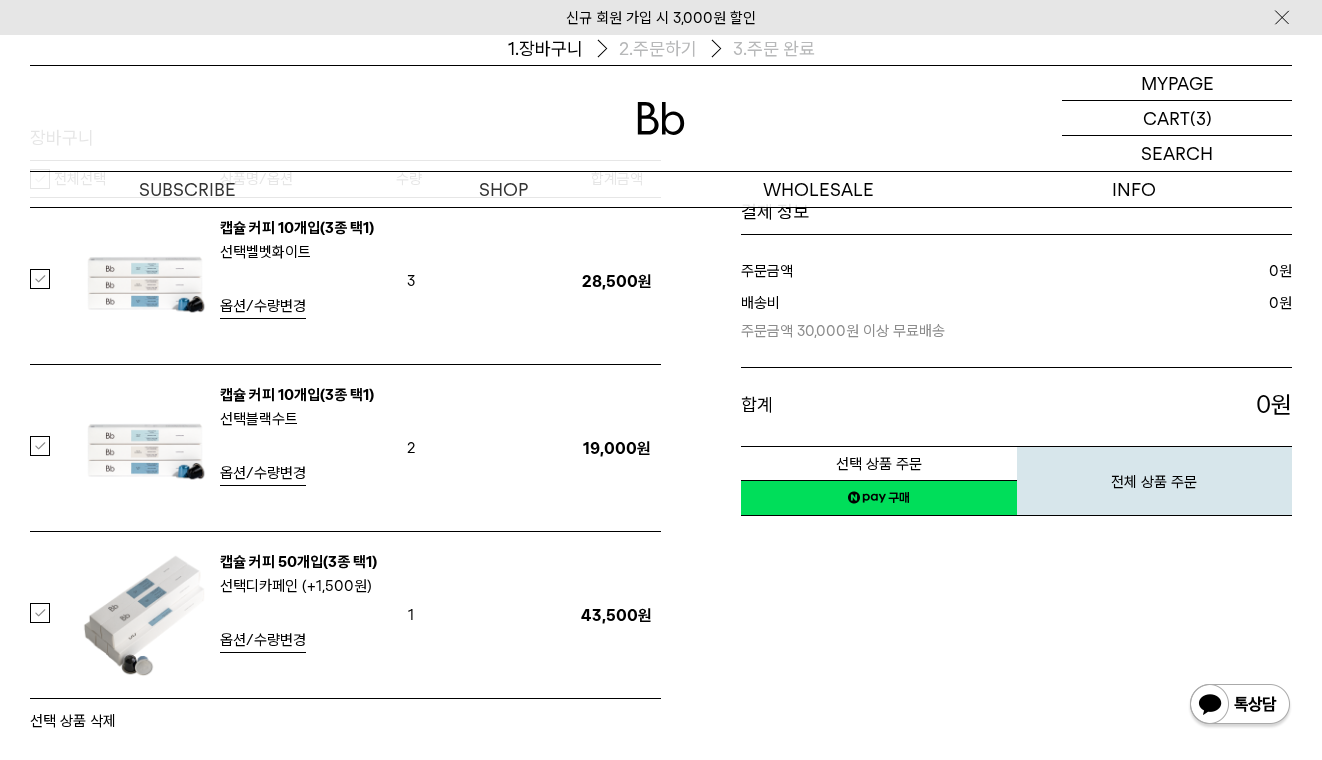 click at bounding box center [52, 613] 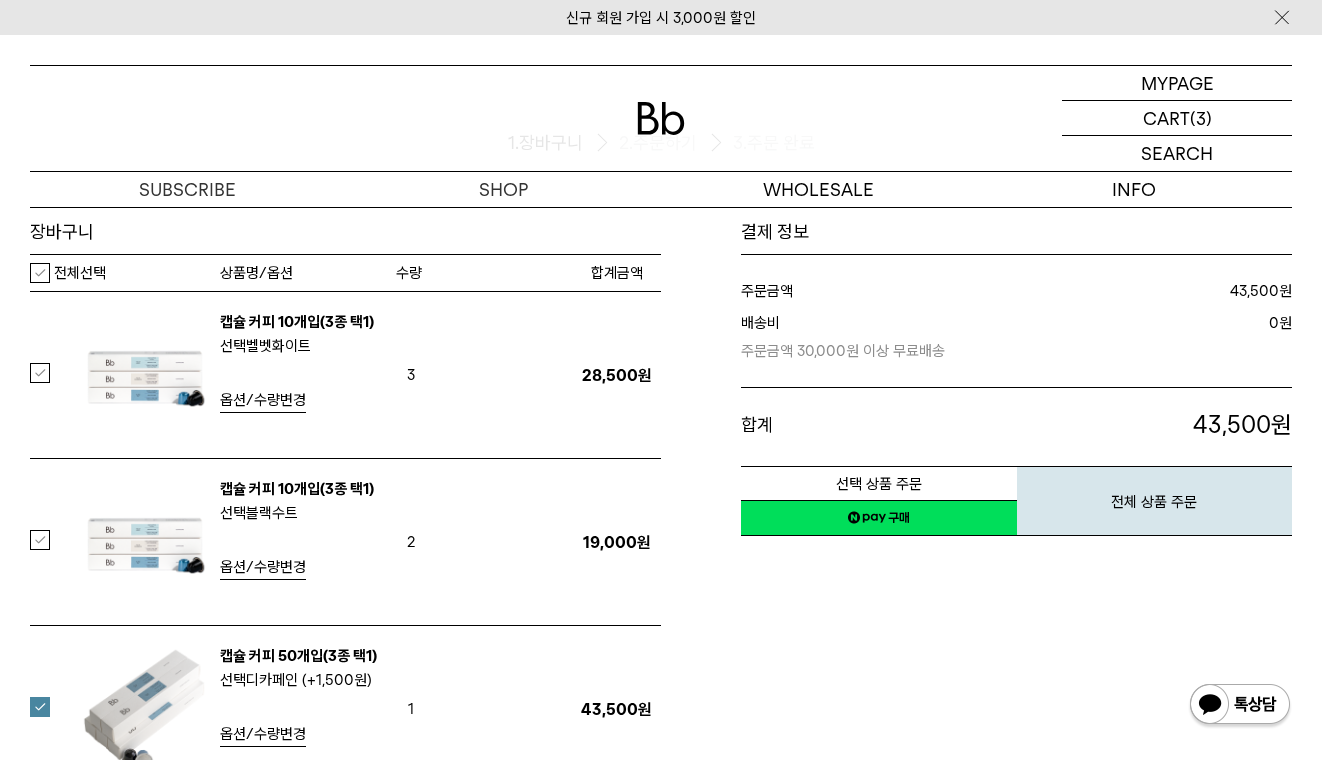 scroll, scrollTop: 119, scrollLeft: 0, axis: vertical 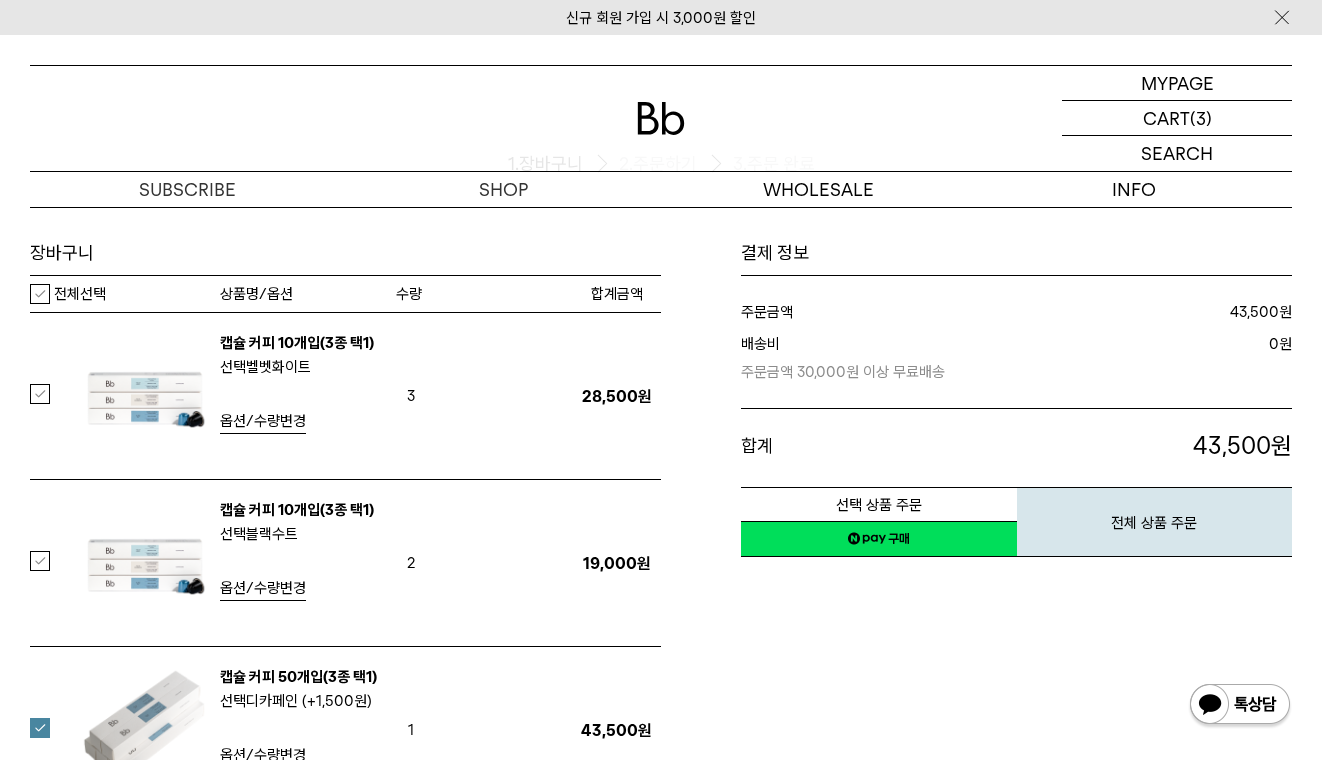 click on "네이버페이 구매하기" at bounding box center [879, 539] 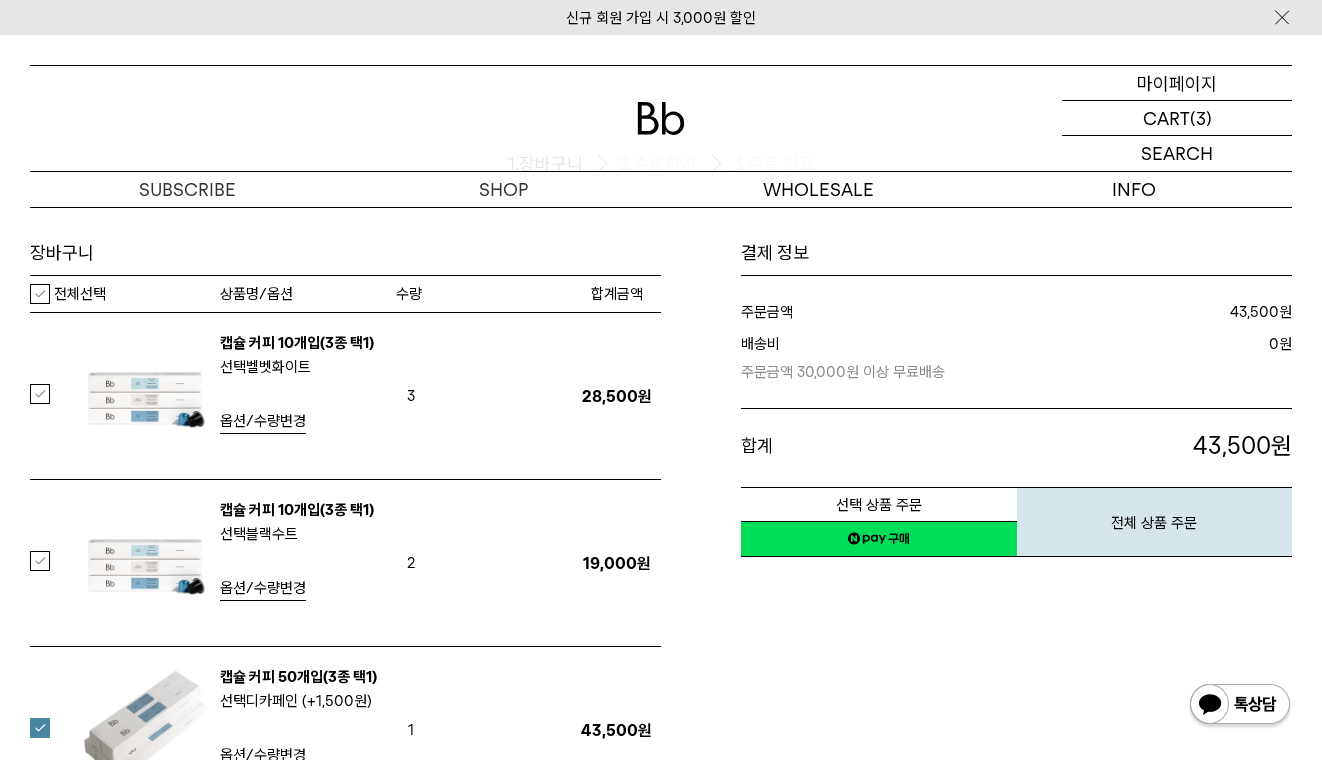 click on "마이페이지" at bounding box center [1177, 83] 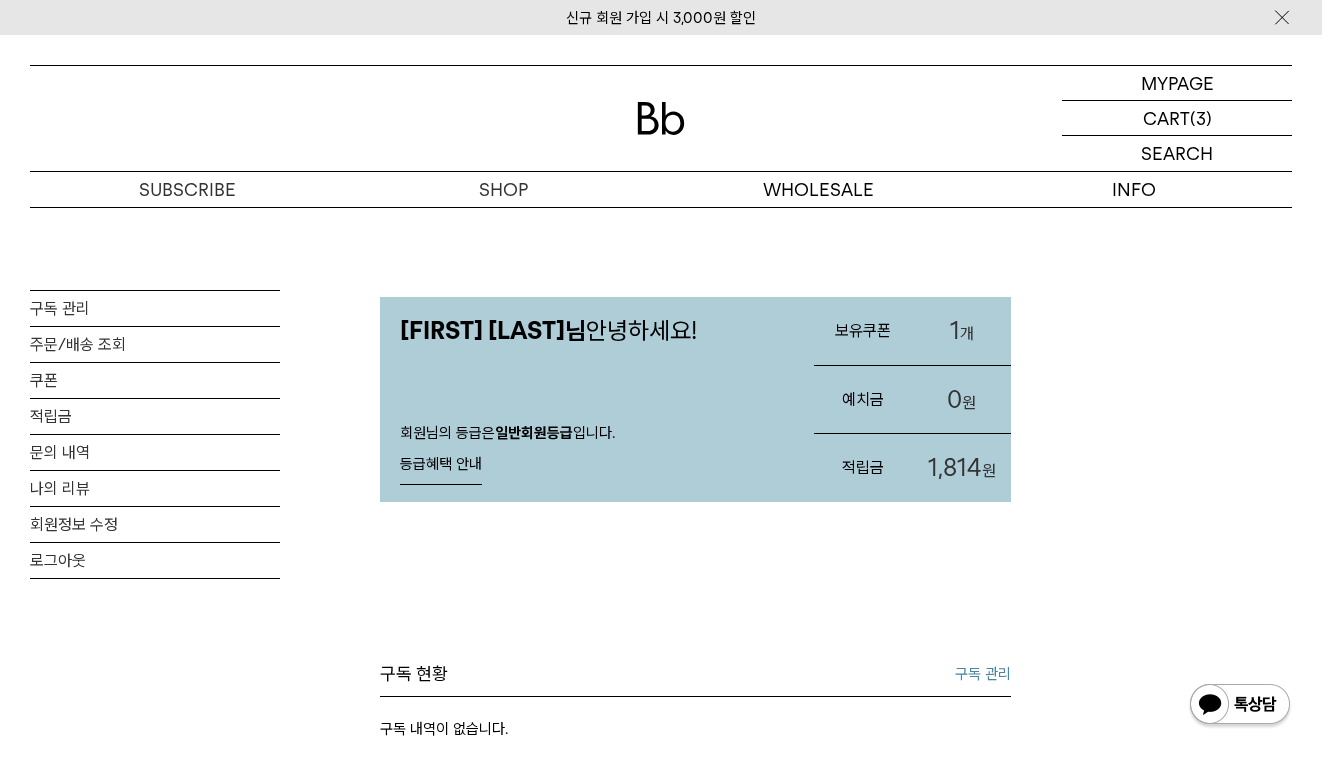 scroll, scrollTop: 0, scrollLeft: 0, axis: both 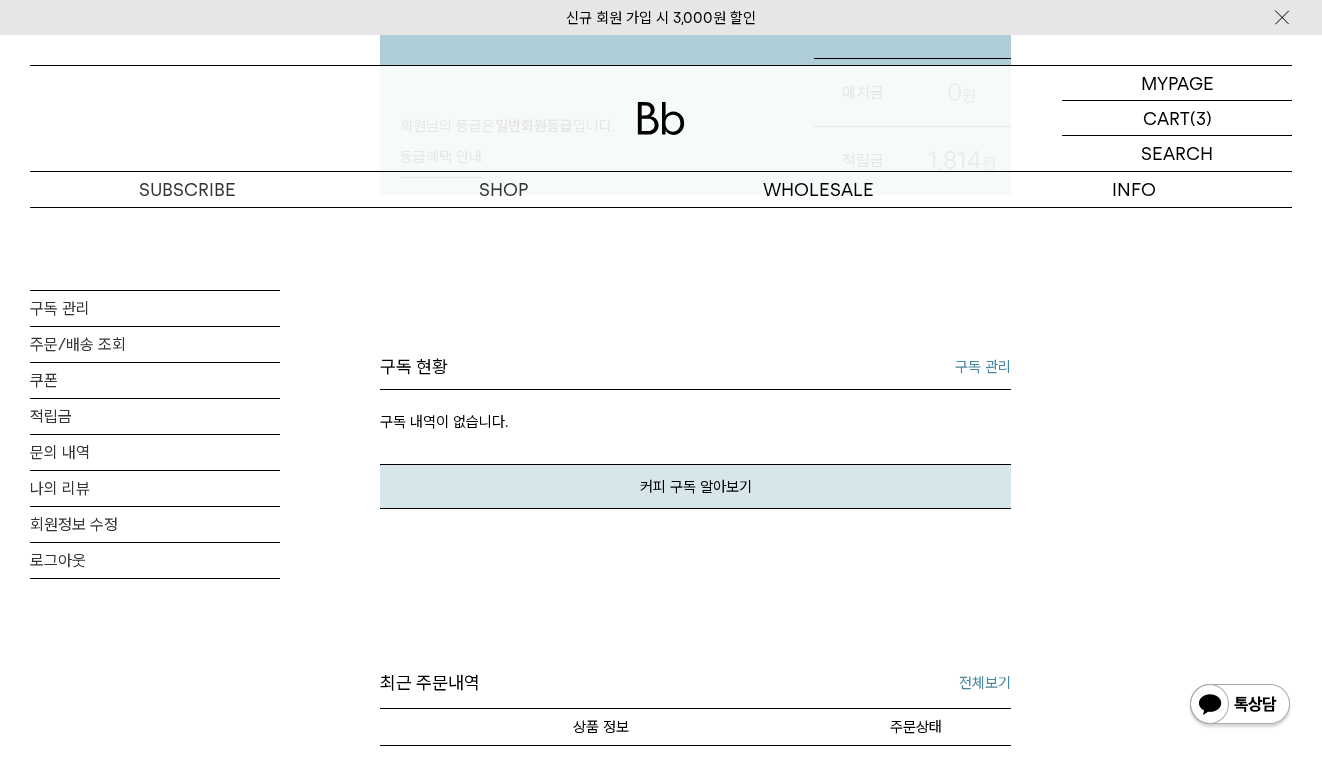 click on "구독 관리" at bounding box center (983, 367) 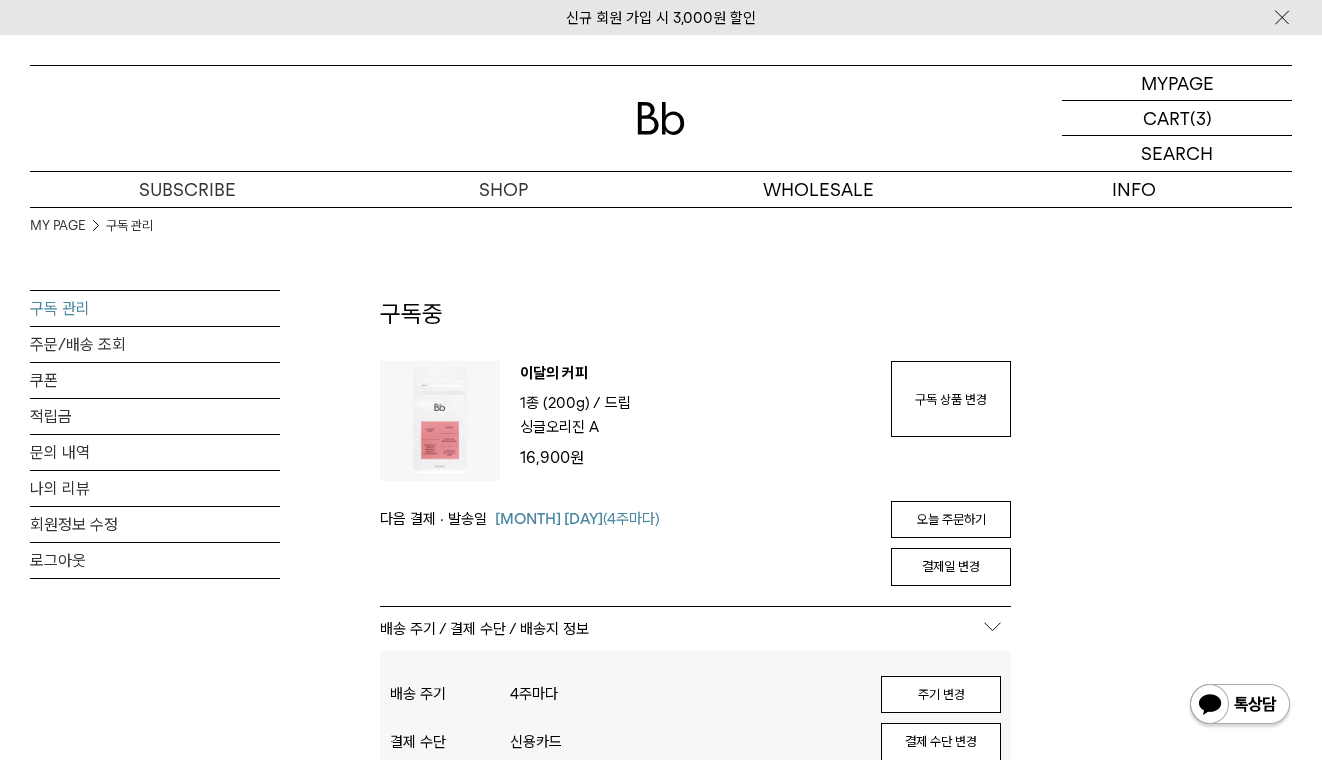 scroll, scrollTop: 0, scrollLeft: 0, axis: both 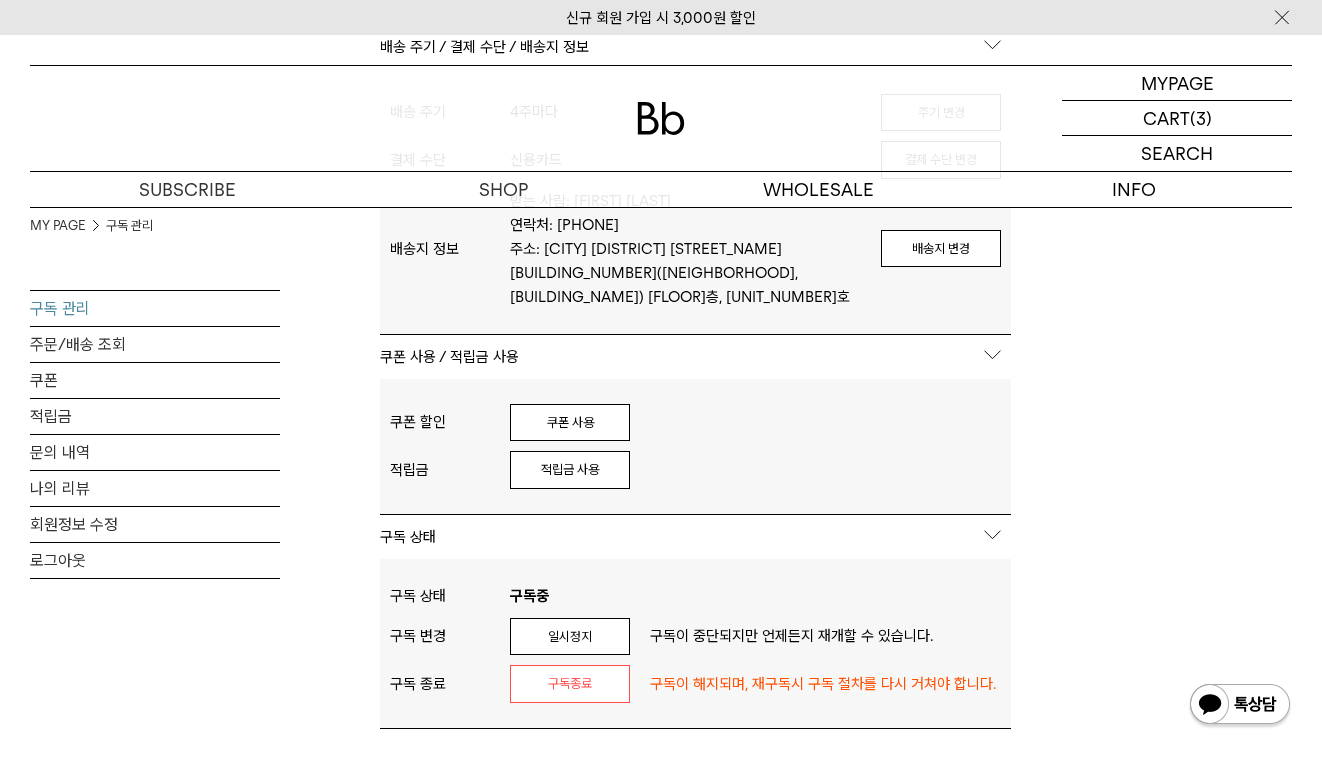 click on "쿠폰 사용 / 적립금 사용" at bounding box center [695, 357] 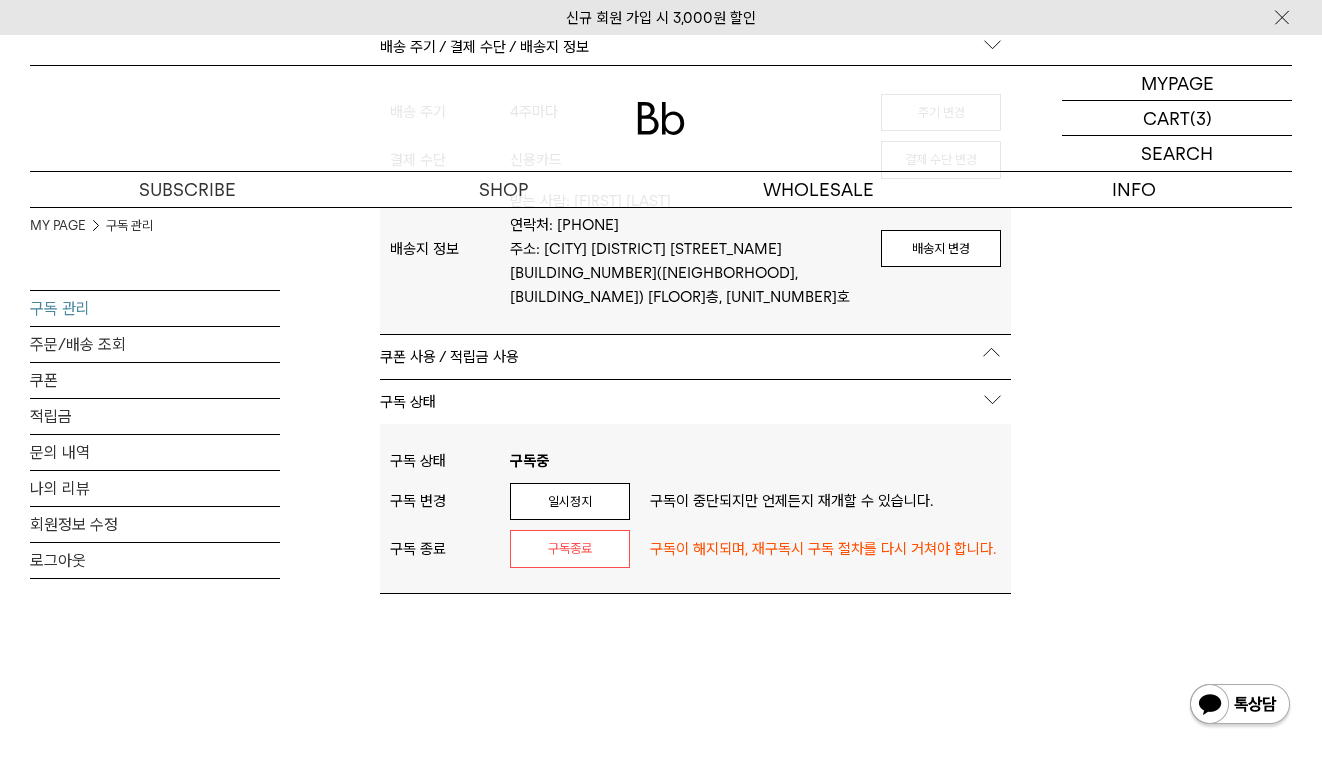 click on "쿠폰 사용 / 적립금 사용" at bounding box center [695, 357] 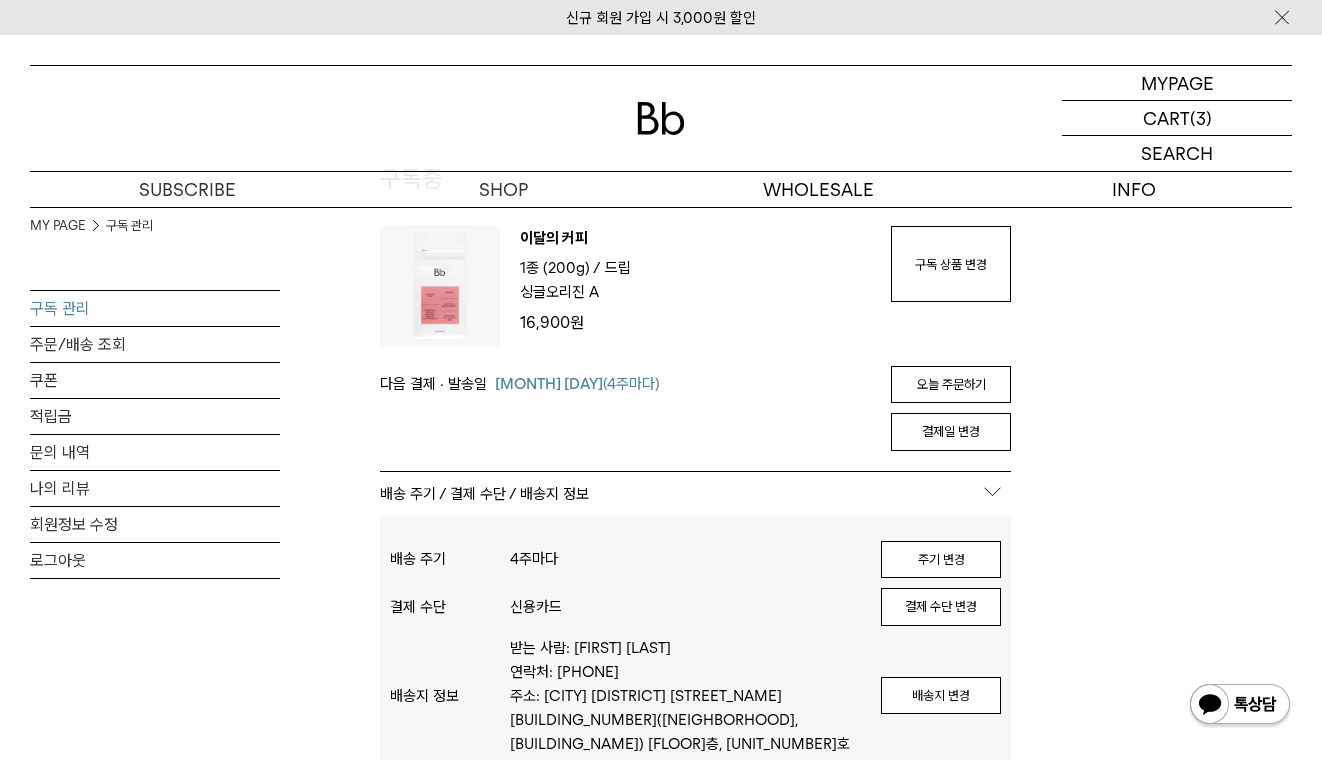 scroll, scrollTop: 0, scrollLeft: 0, axis: both 